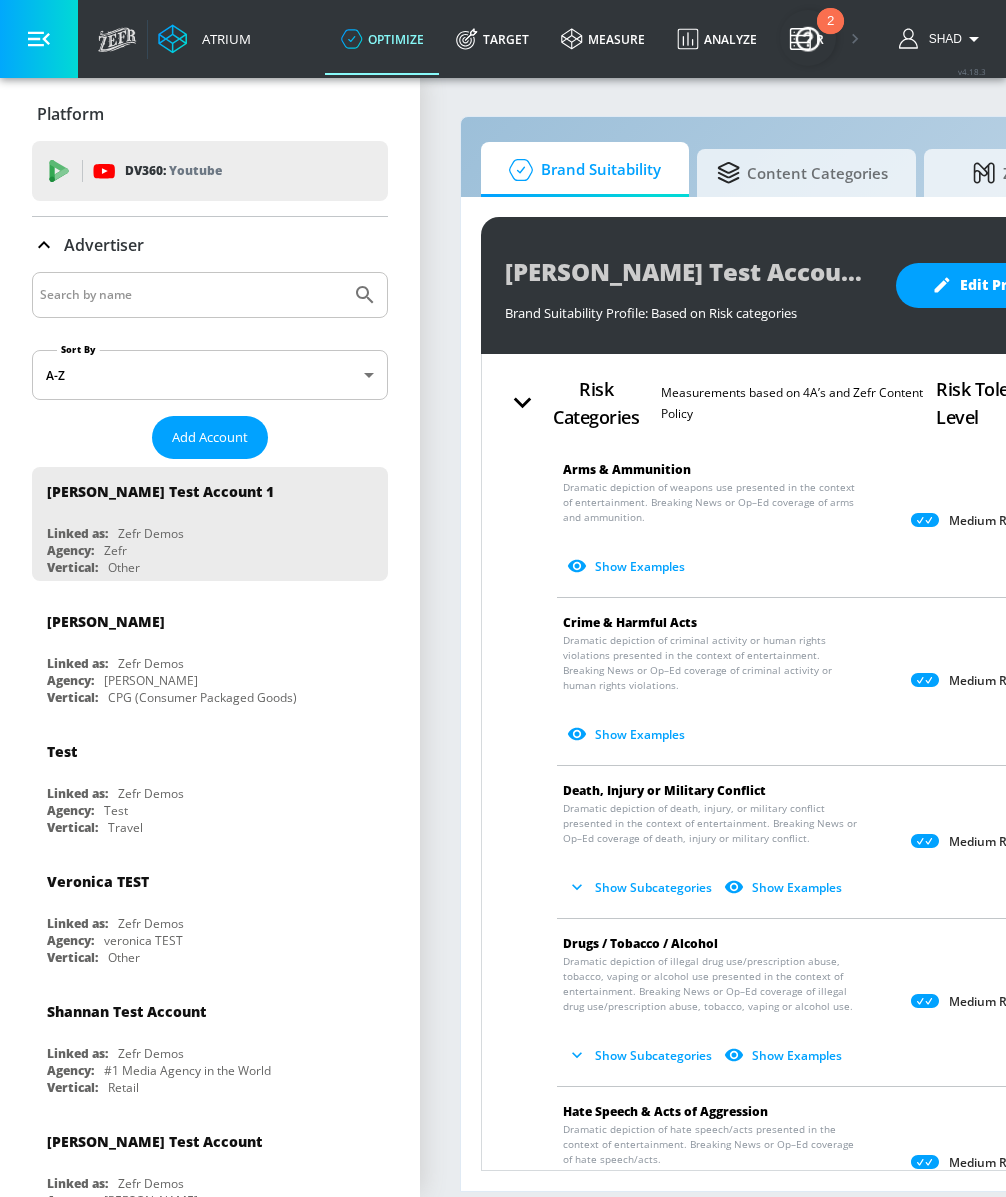 scroll, scrollTop: 0, scrollLeft: 0, axis: both 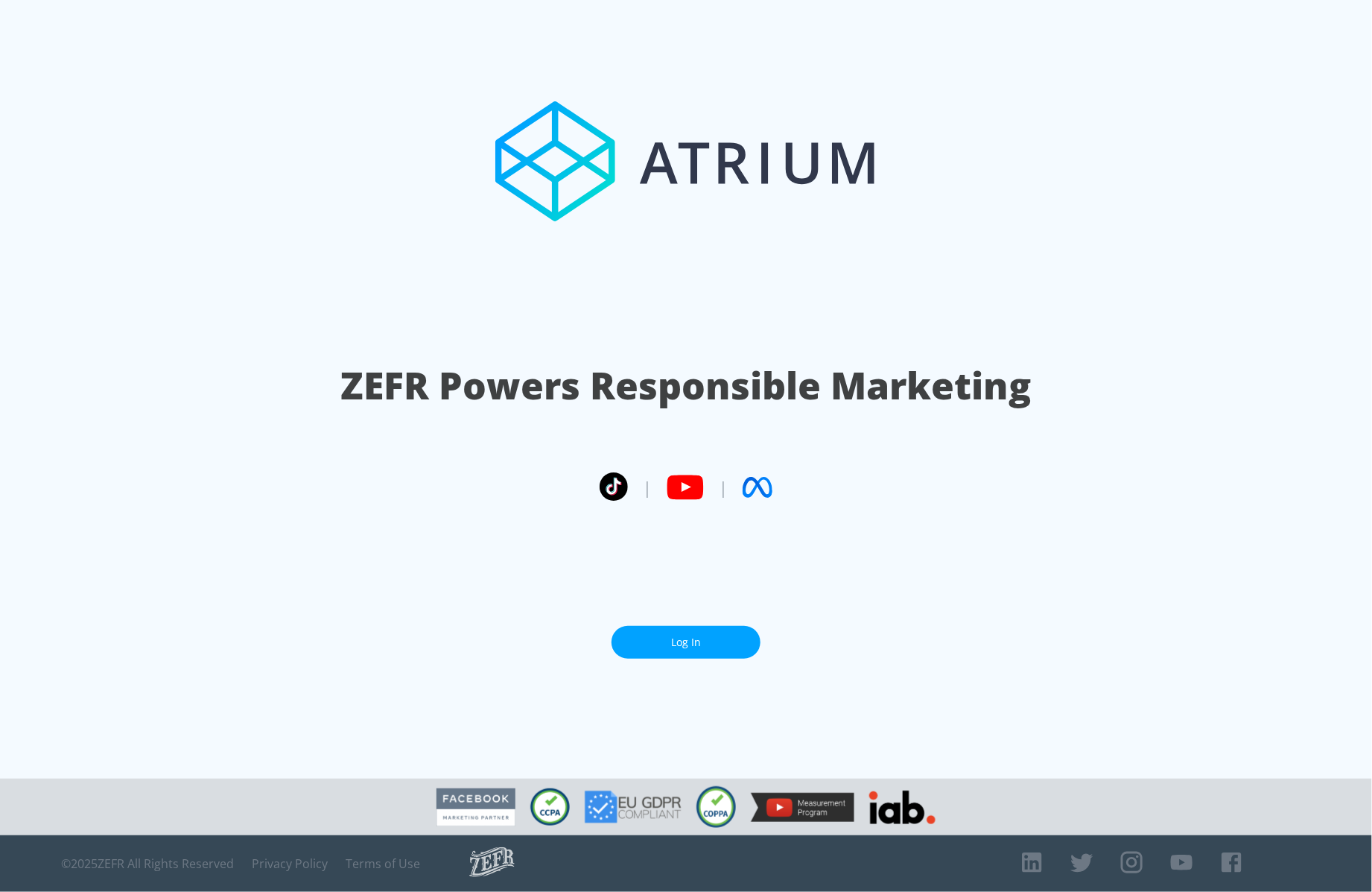 click on "Log In" at bounding box center (686, 642) 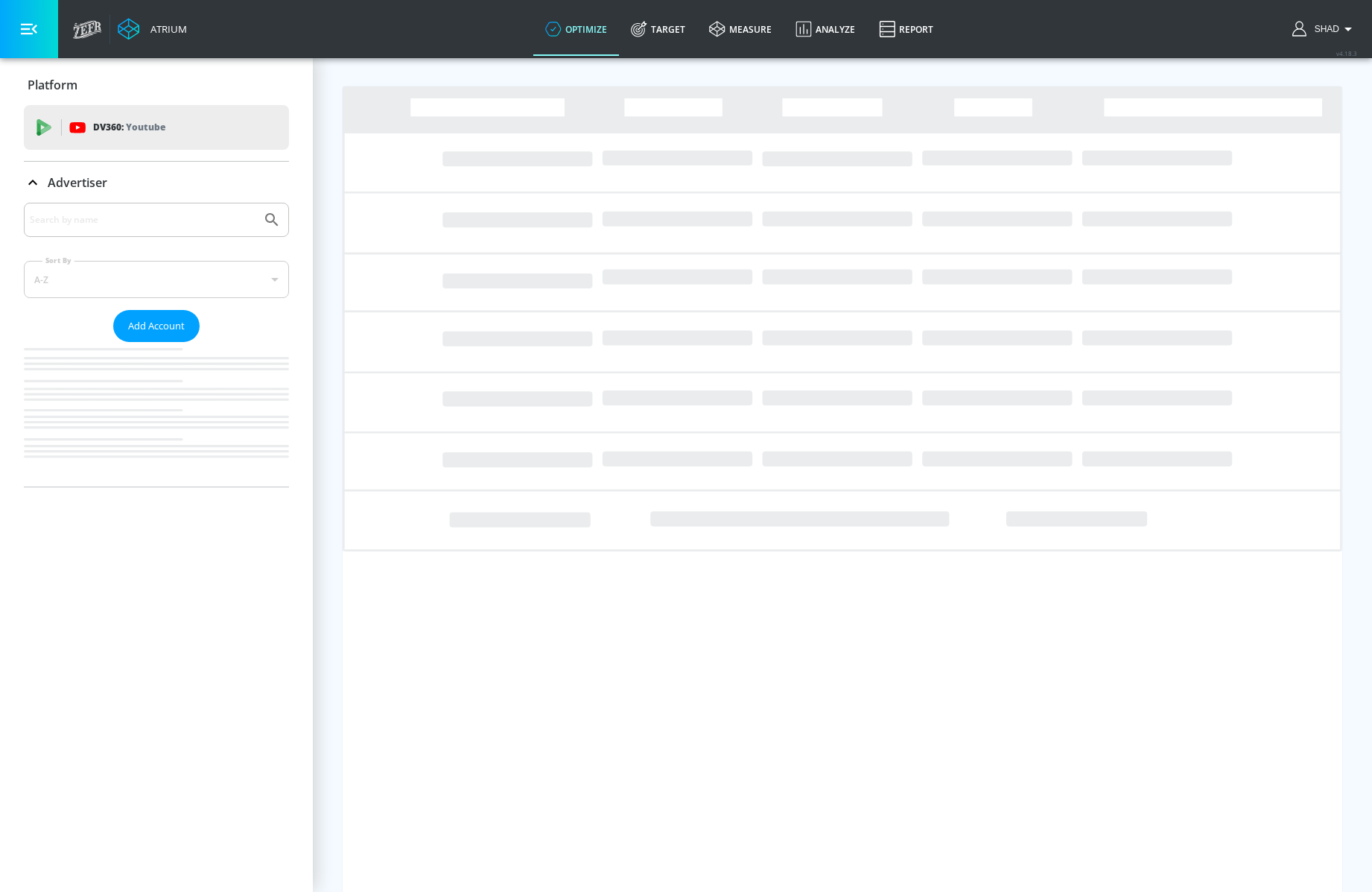 scroll, scrollTop: 0, scrollLeft: 0, axis: both 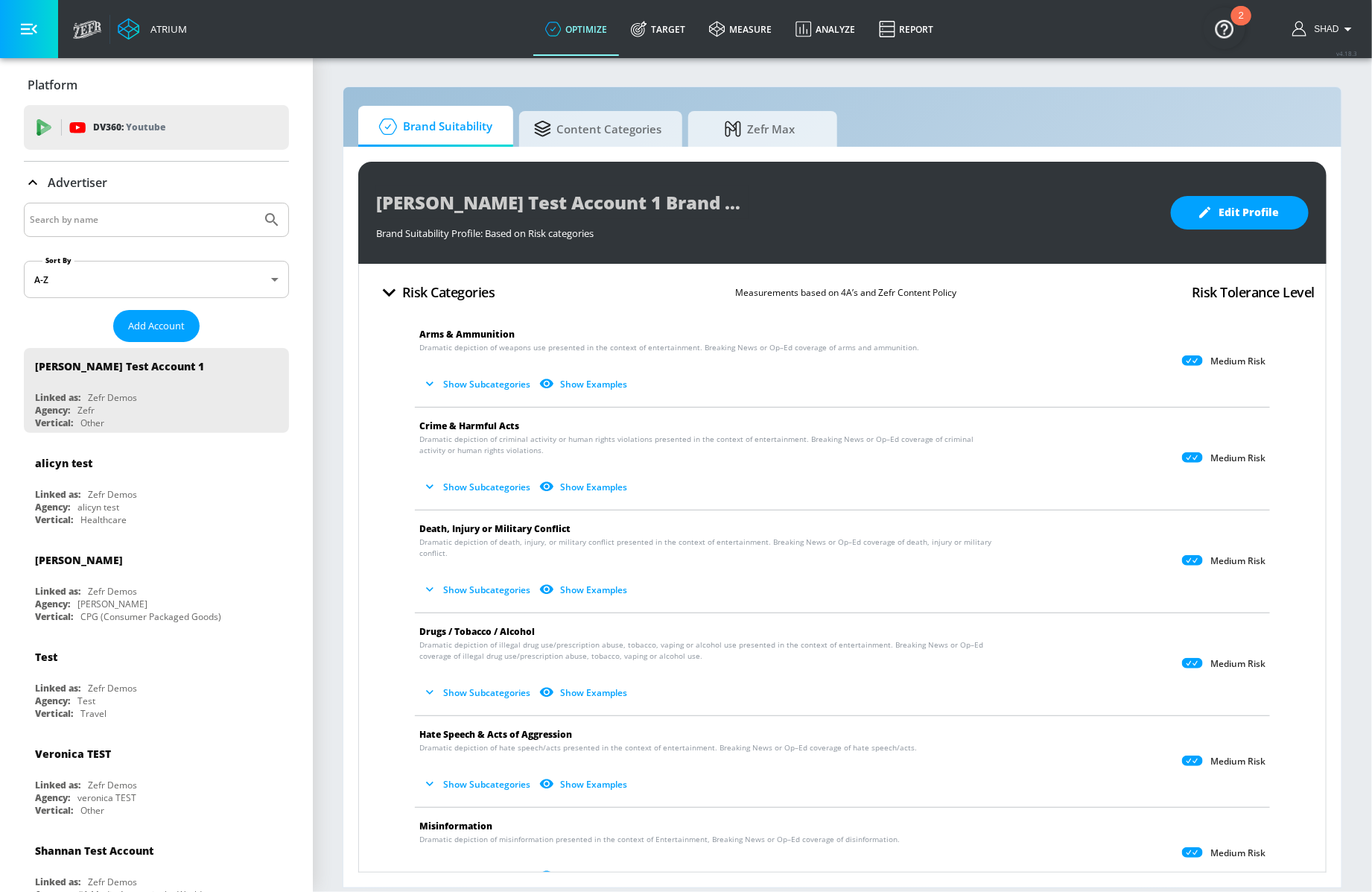 click on "Show Subcategories" at bounding box center [477, 384] 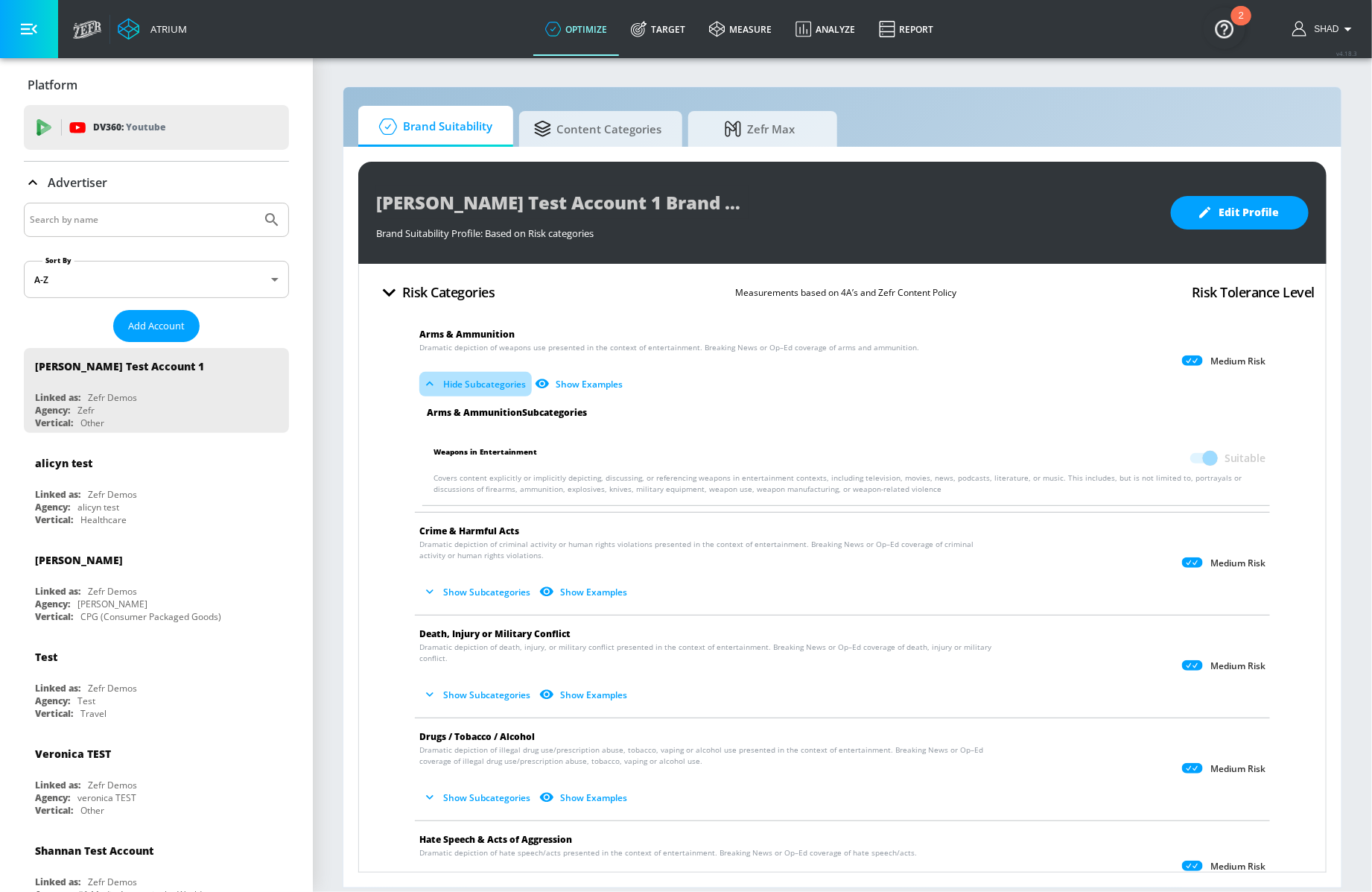 click on "Hide Subcategories" at bounding box center [475, 384] 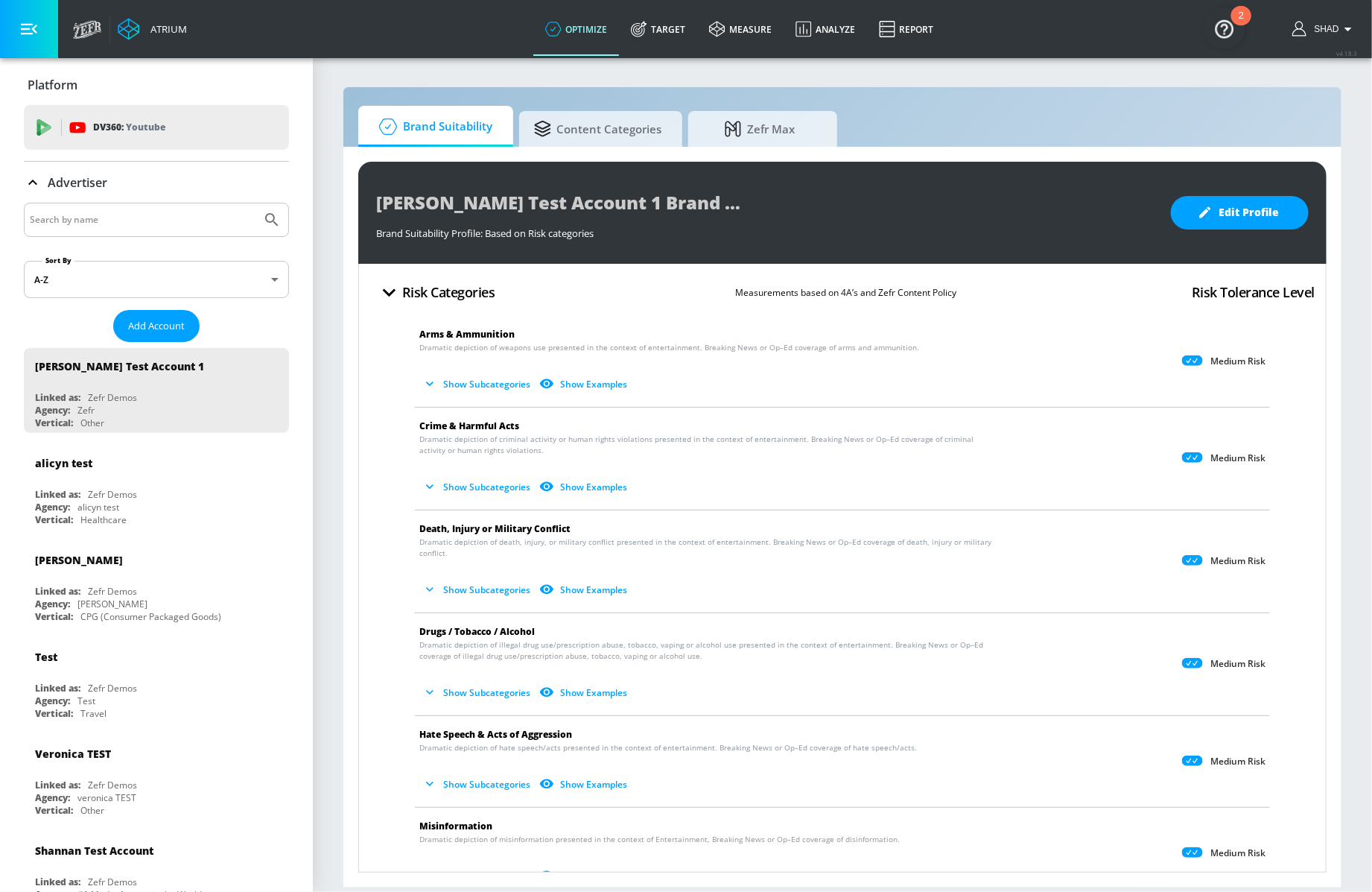 click on "Show Subcategories" at bounding box center [477, 487] 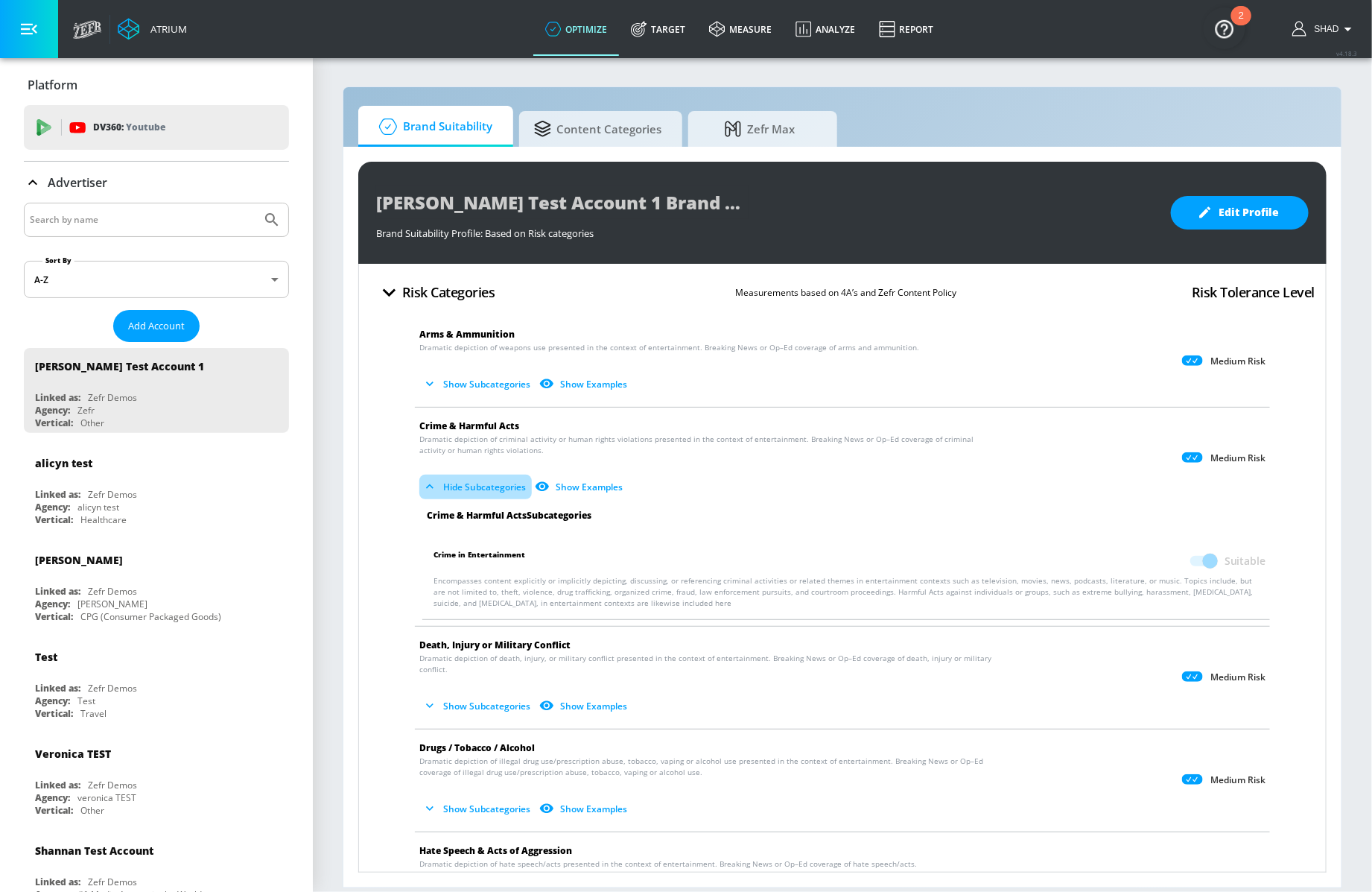 click on "Hide Subcategories" at bounding box center [475, 487] 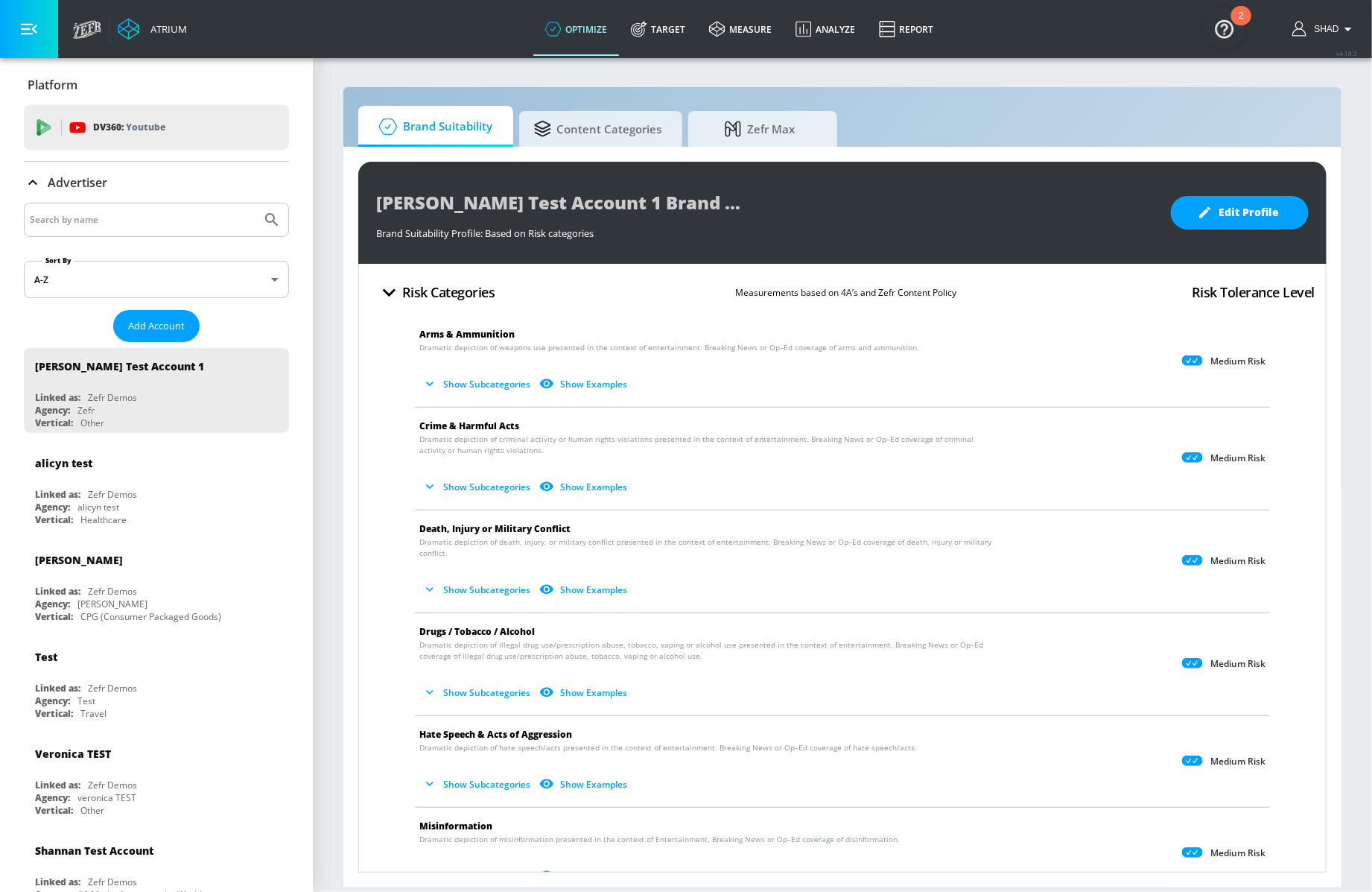 click on "Show Subcategories" at bounding box center [477, 589] 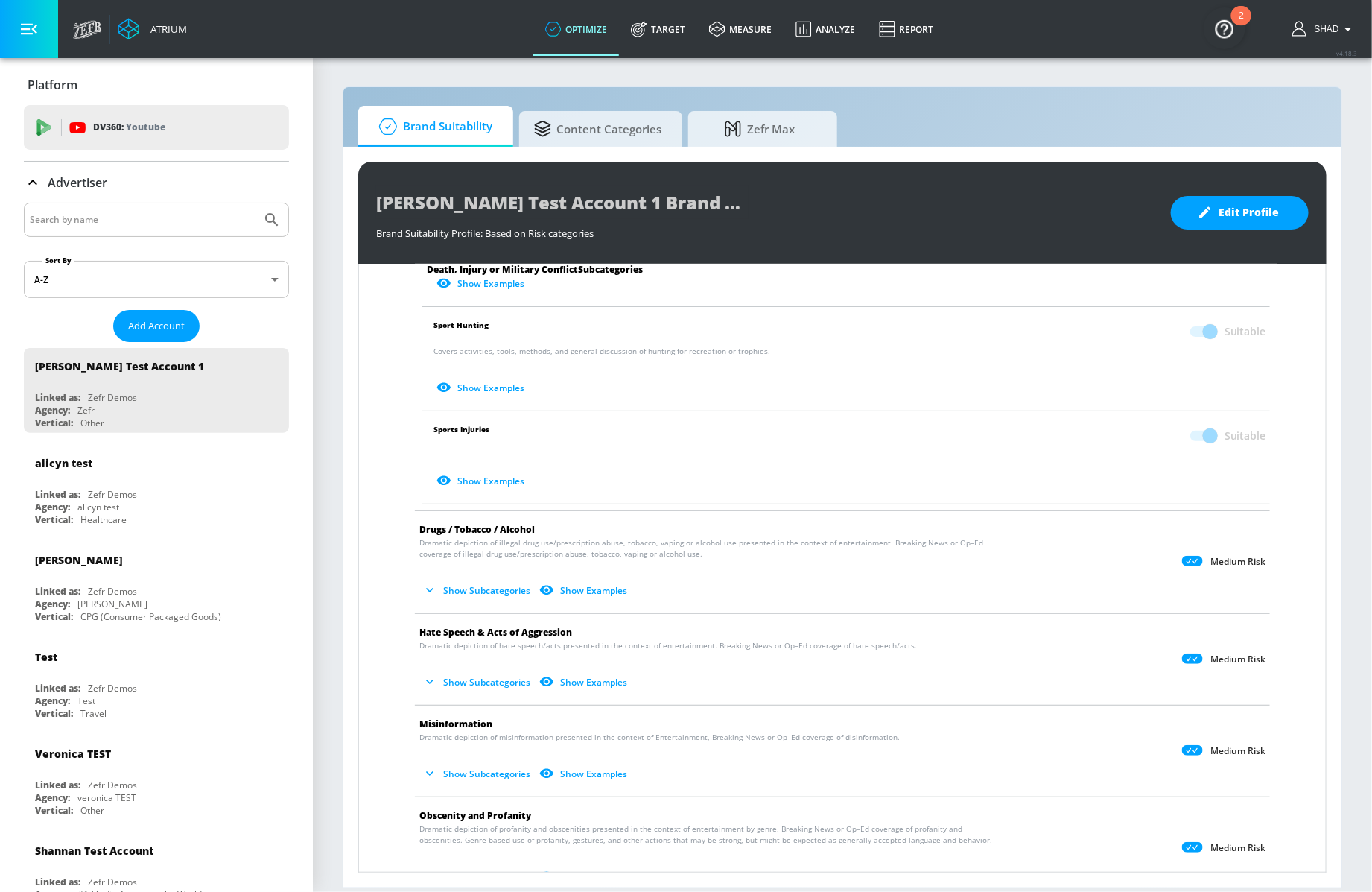 click on "Show Subcategories" at bounding box center [477, 590] 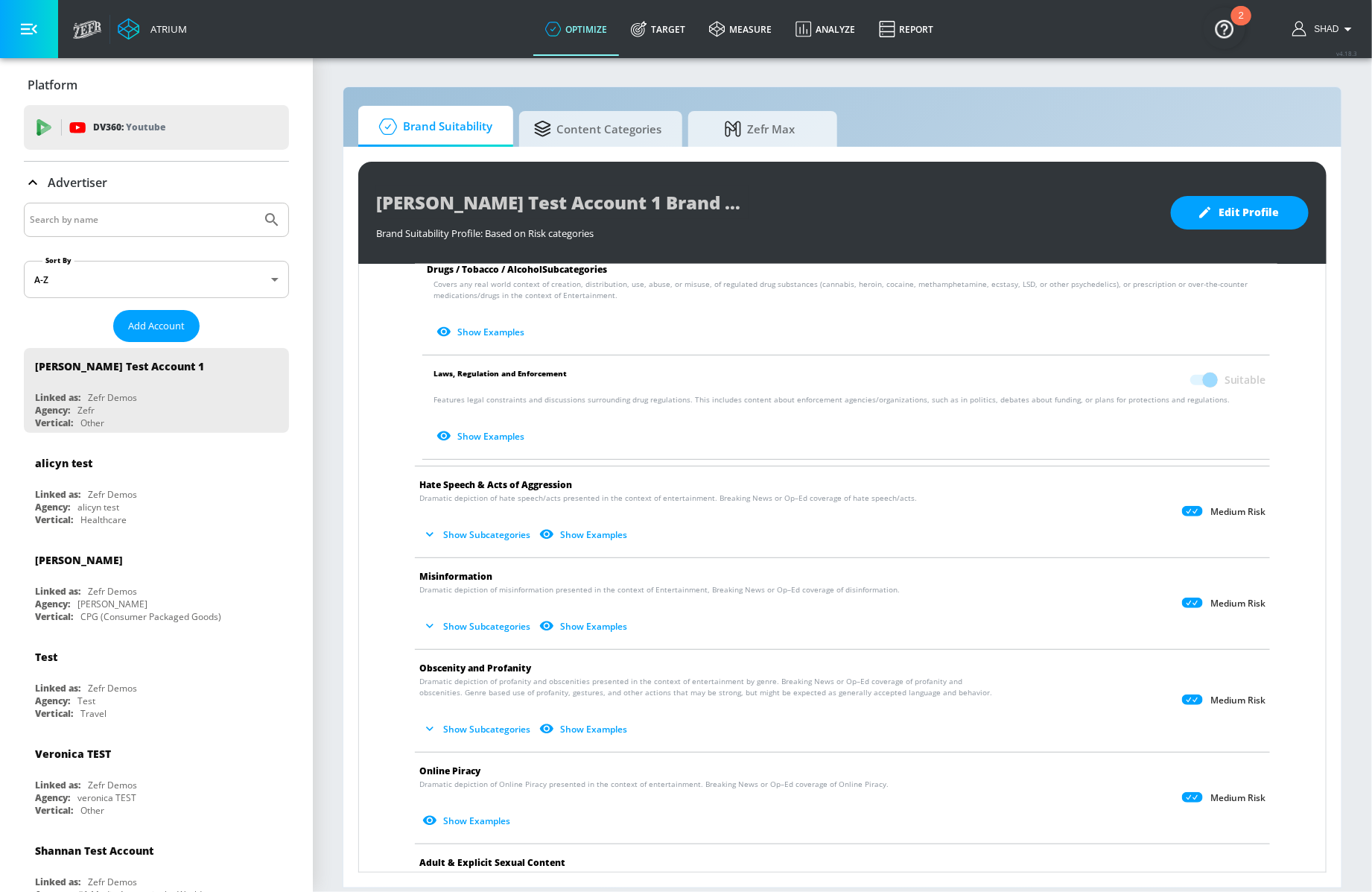 scroll, scrollTop: 1022, scrollLeft: 0, axis: vertical 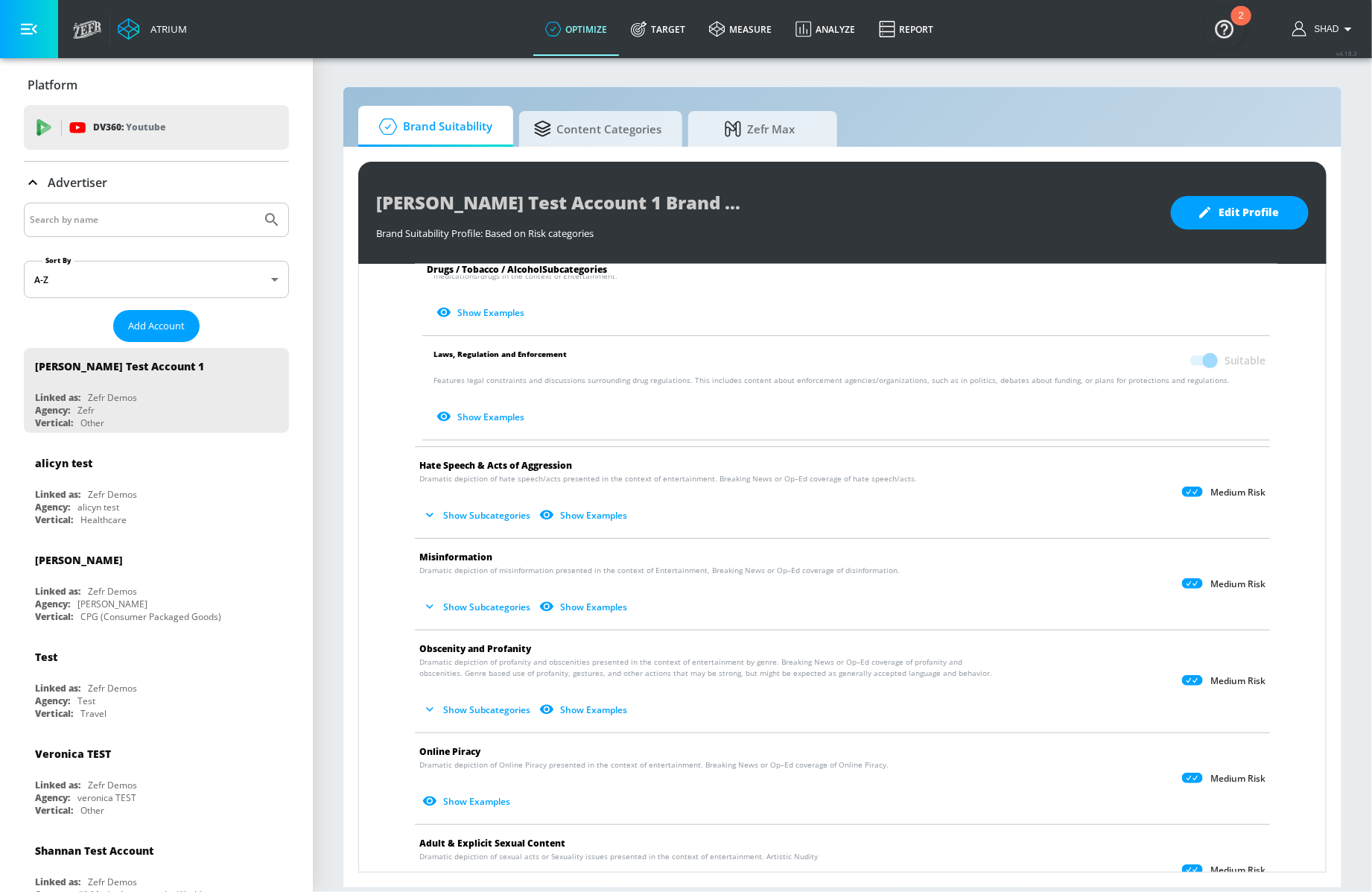 click on "Show Subcategories" at bounding box center [477, 607] 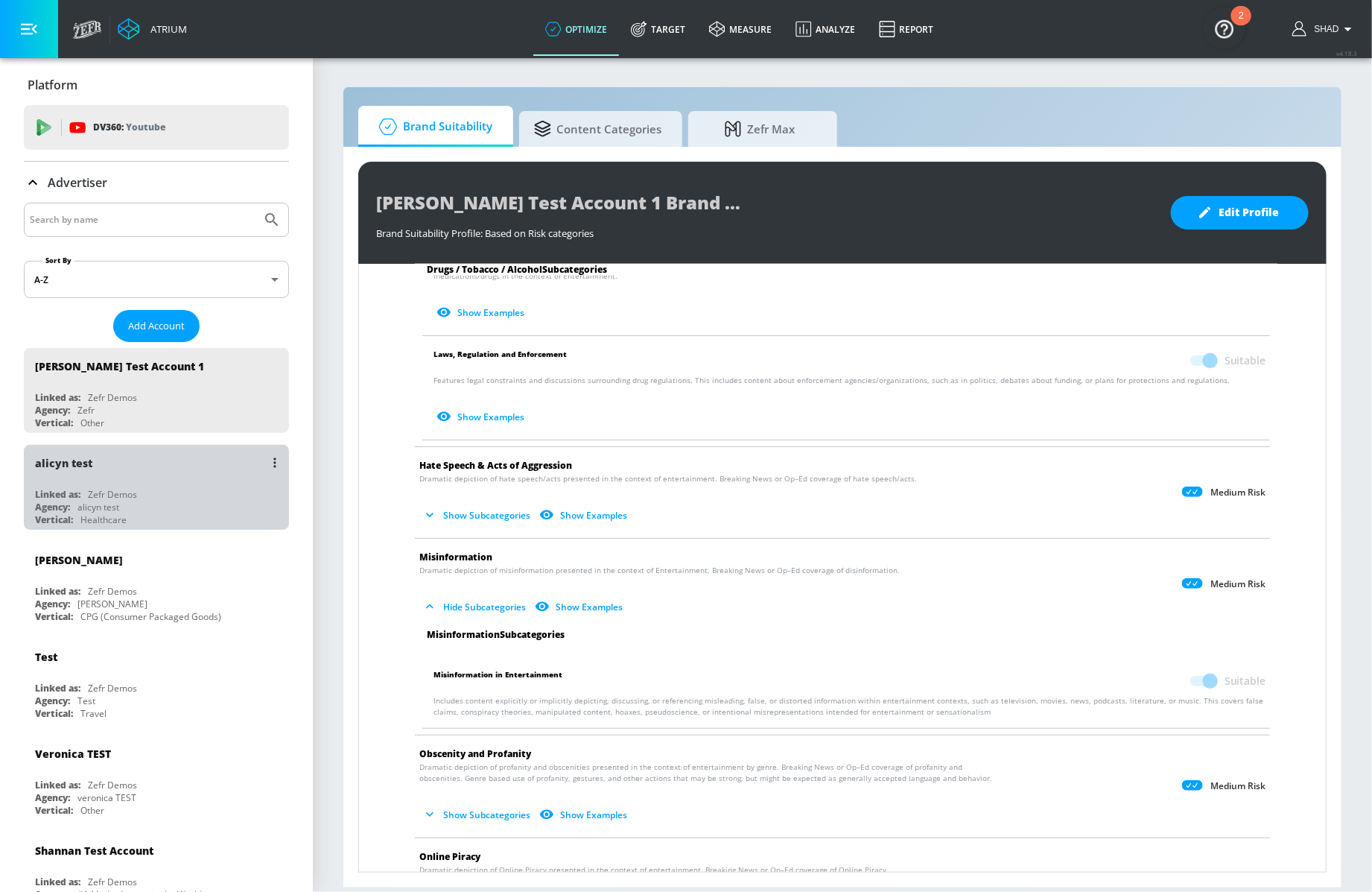 click on "alicyn test" at bounding box center (160, 463) 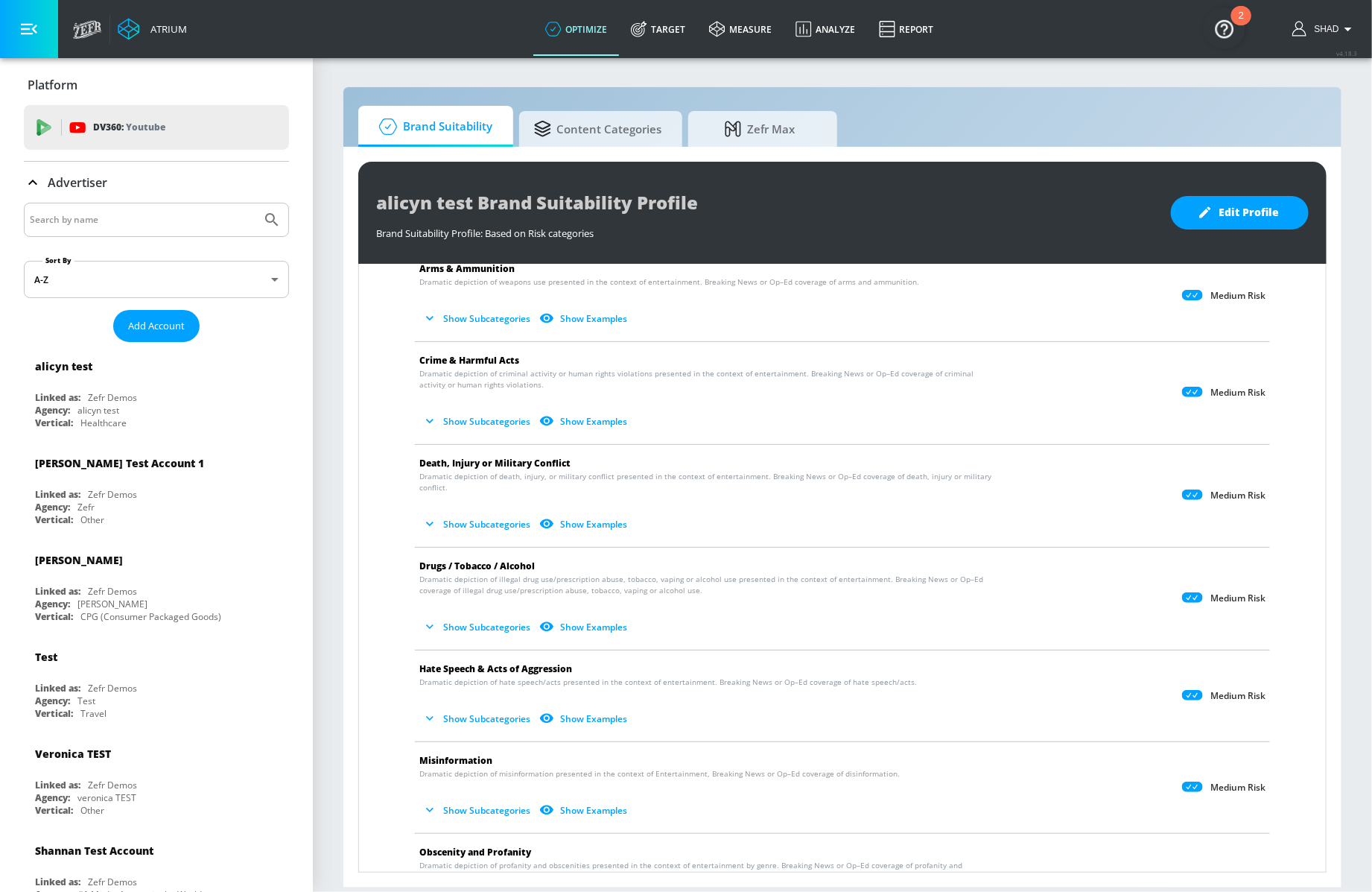 scroll, scrollTop: 76, scrollLeft: 0, axis: vertical 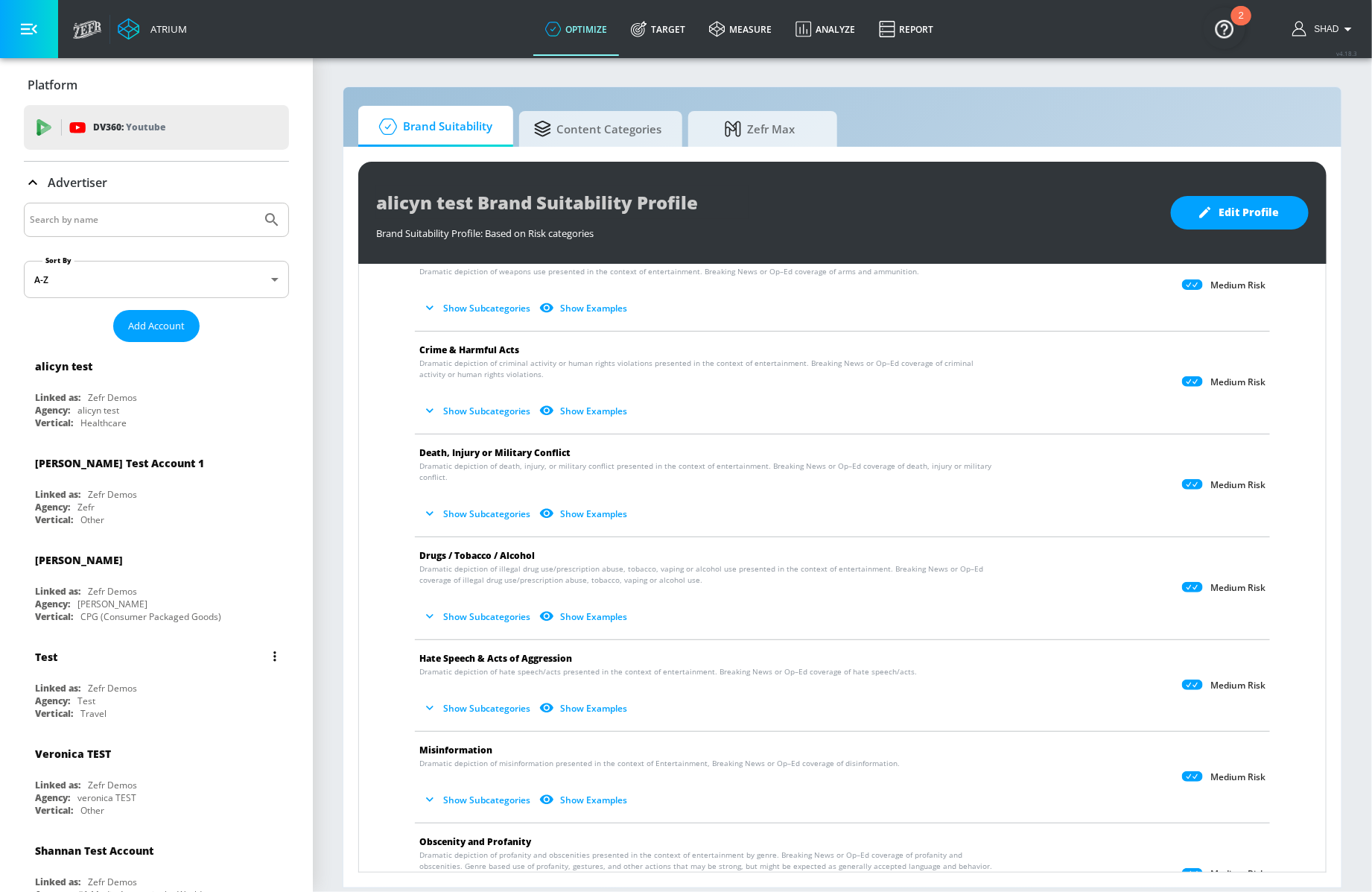 click on "Test" at bounding box center (160, 657) 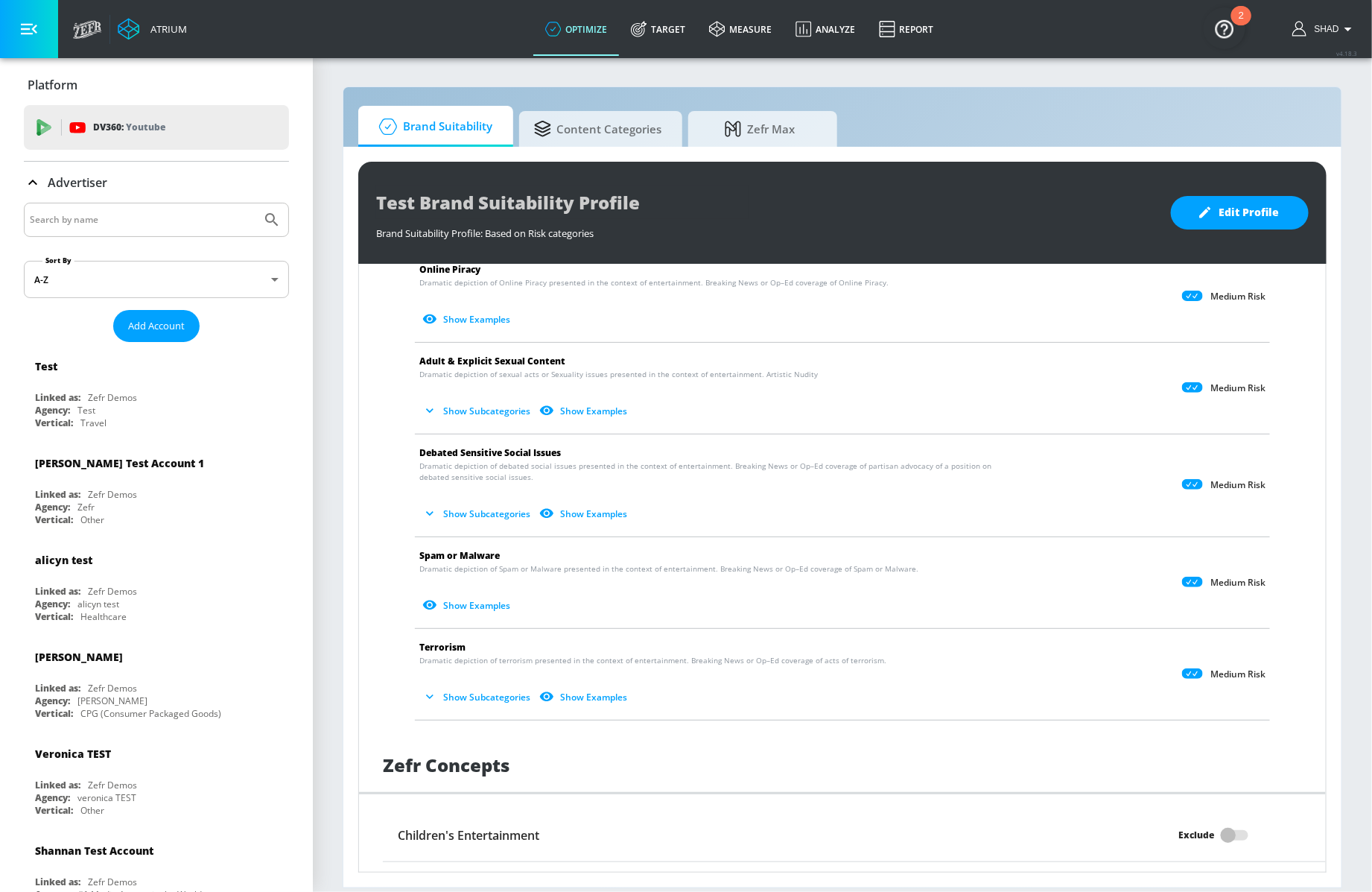 scroll, scrollTop: 745, scrollLeft: 0, axis: vertical 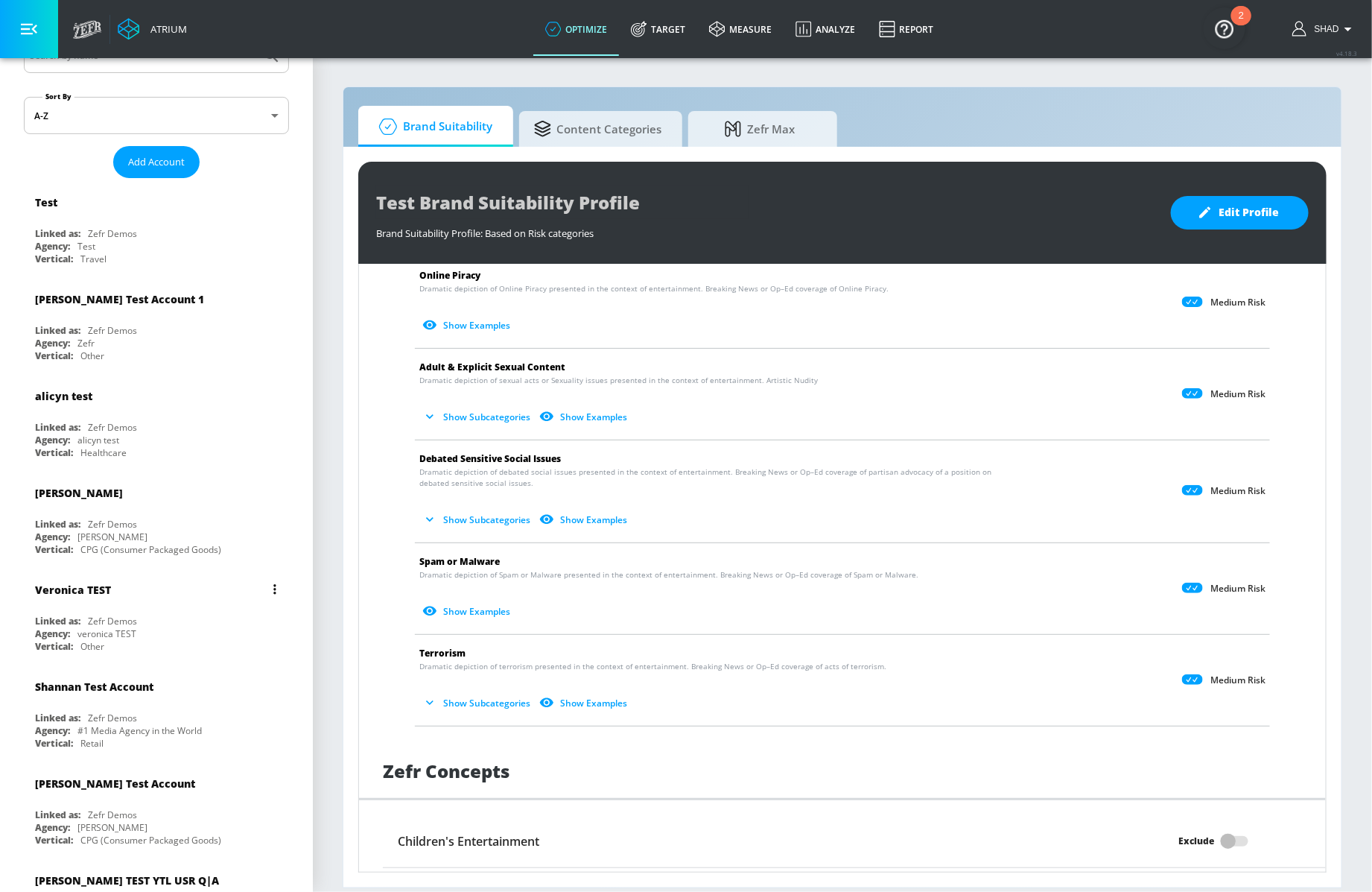 click on "Agency: [PERSON_NAME]" at bounding box center (160, 633) 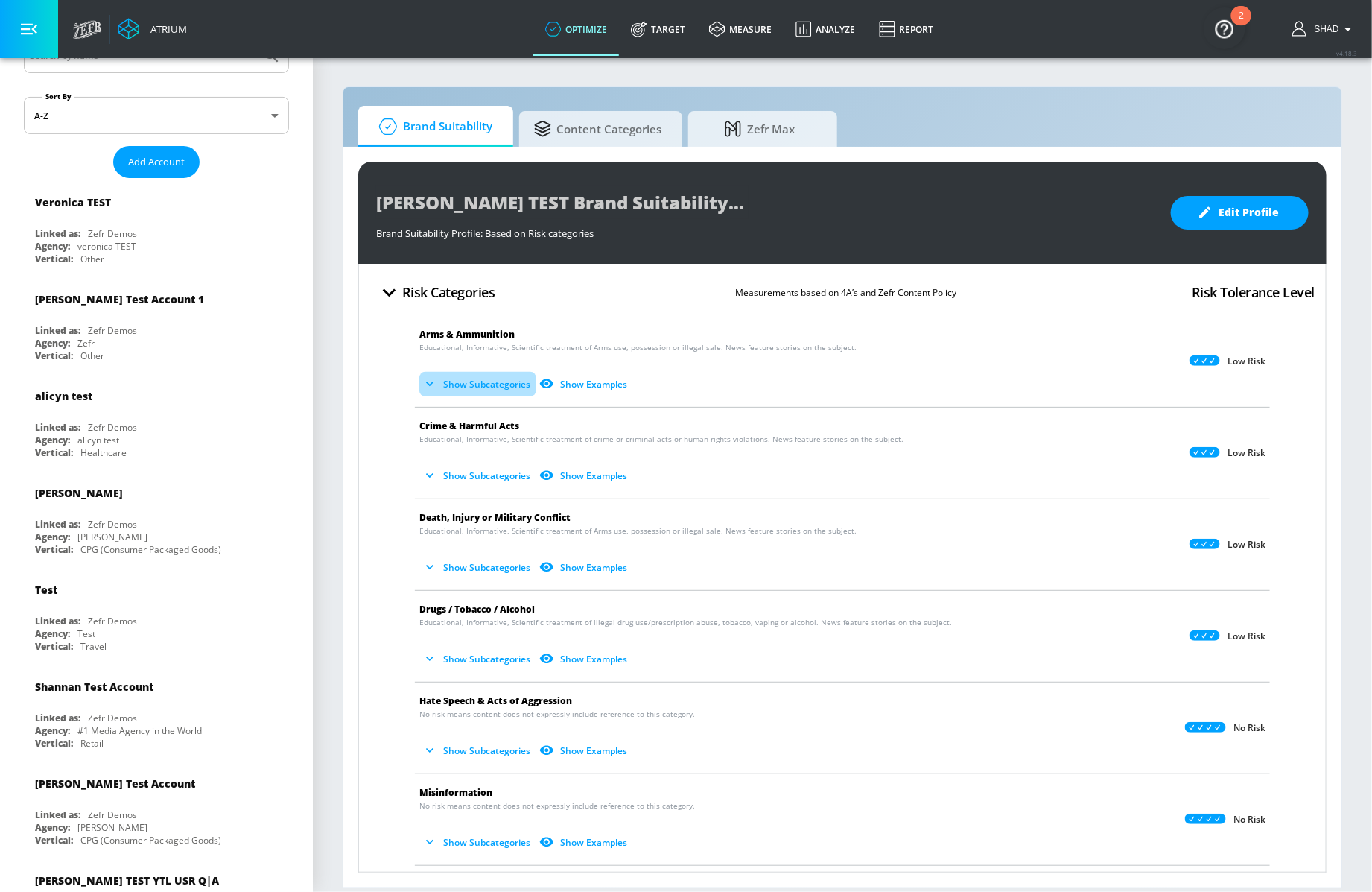 click on "Show Subcategories" at bounding box center (477, 384) 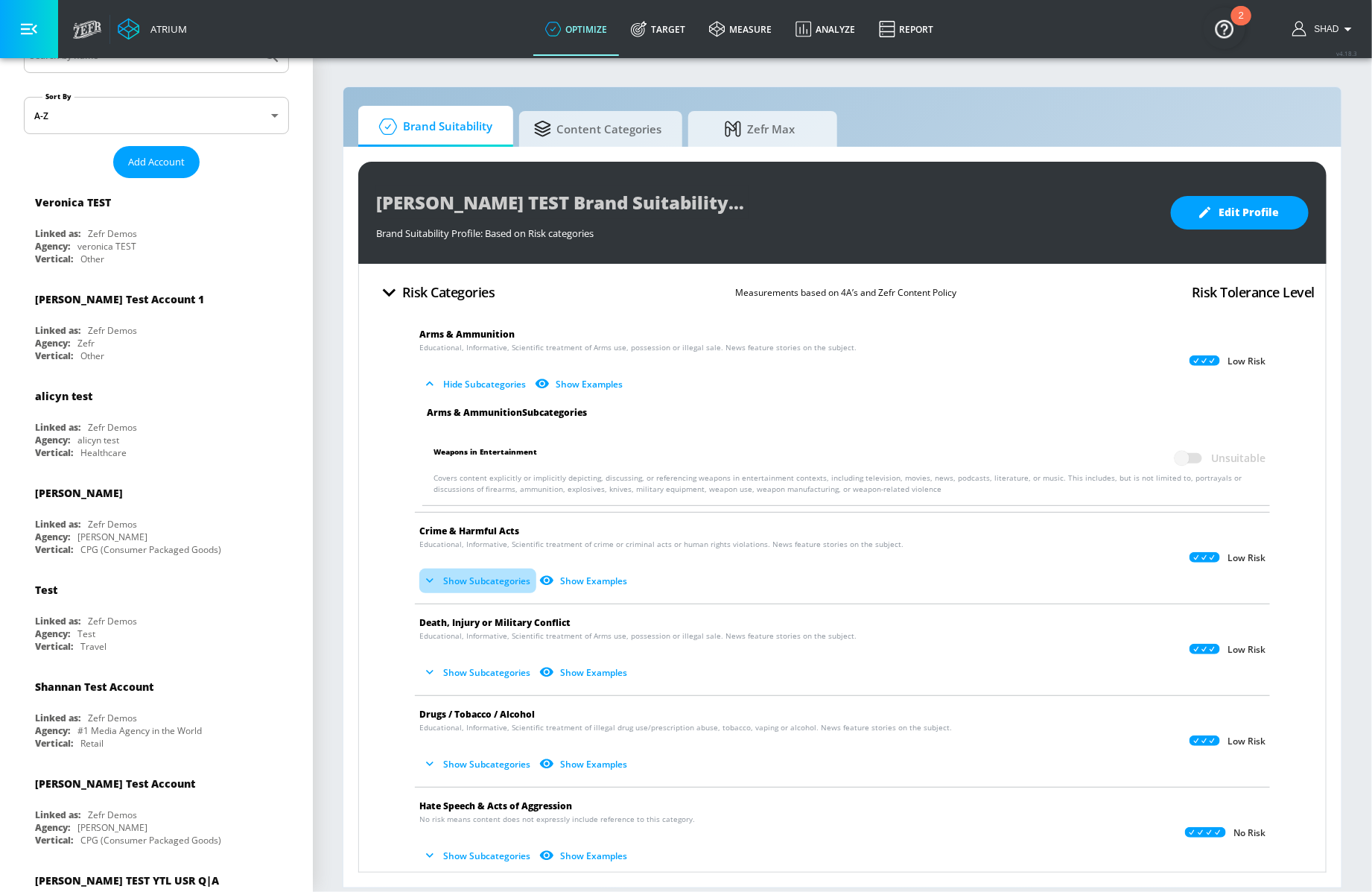 click on "Show Subcategories" at bounding box center [477, 581] 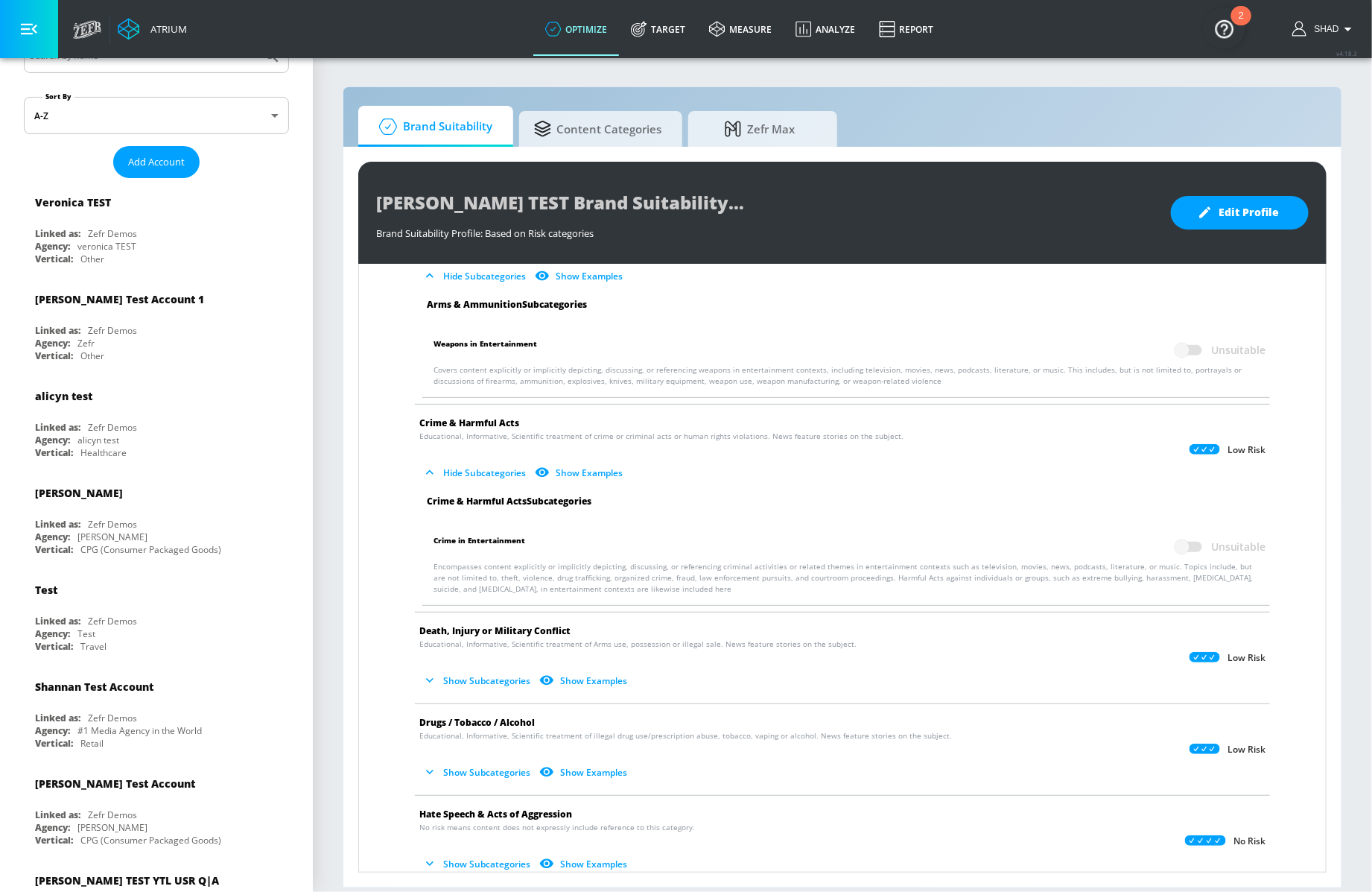 scroll, scrollTop: 121, scrollLeft: 0, axis: vertical 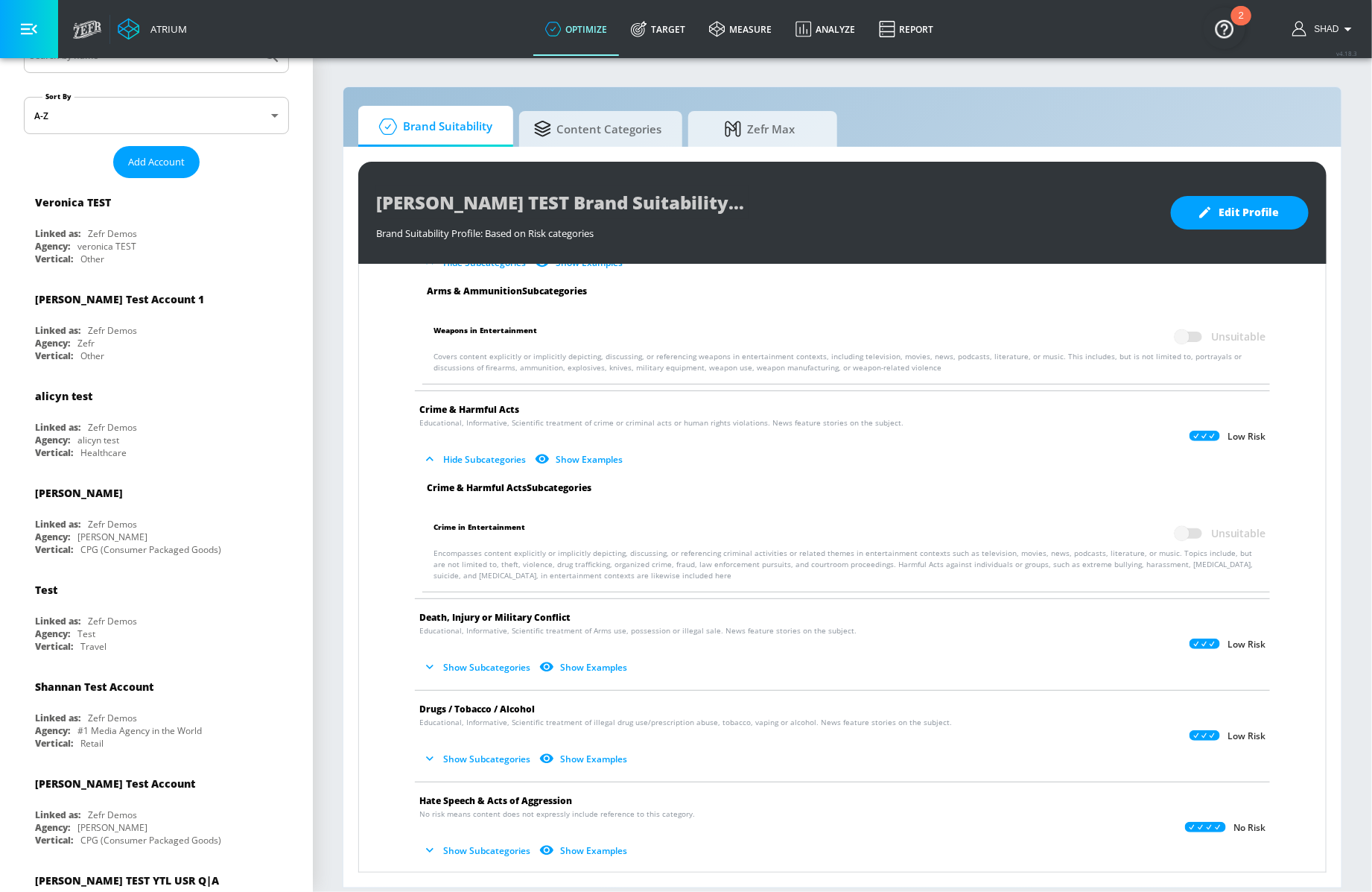 click on "Show Subcategories" at bounding box center (477, 667) 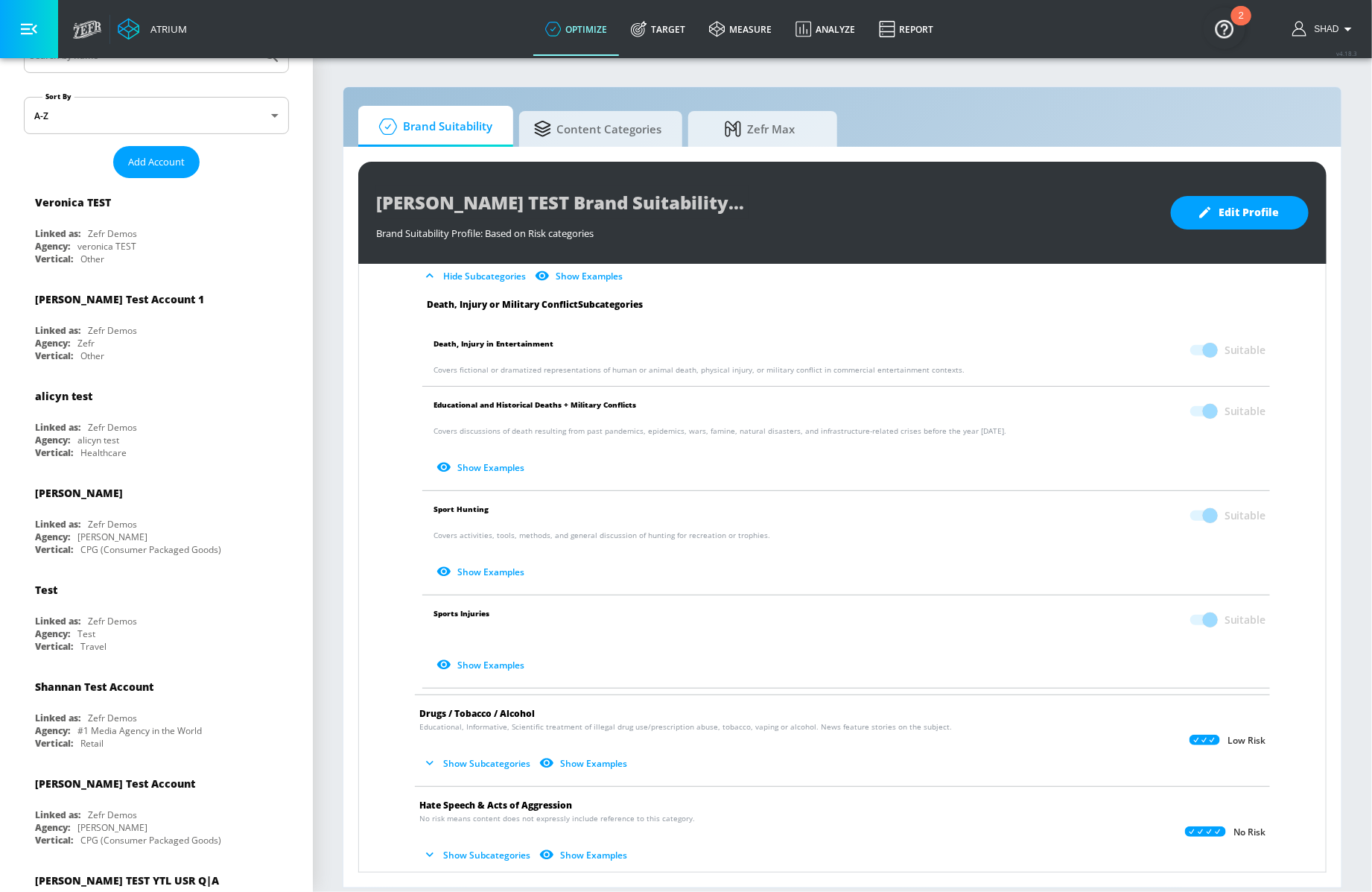 scroll, scrollTop: 514, scrollLeft: 0, axis: vertical 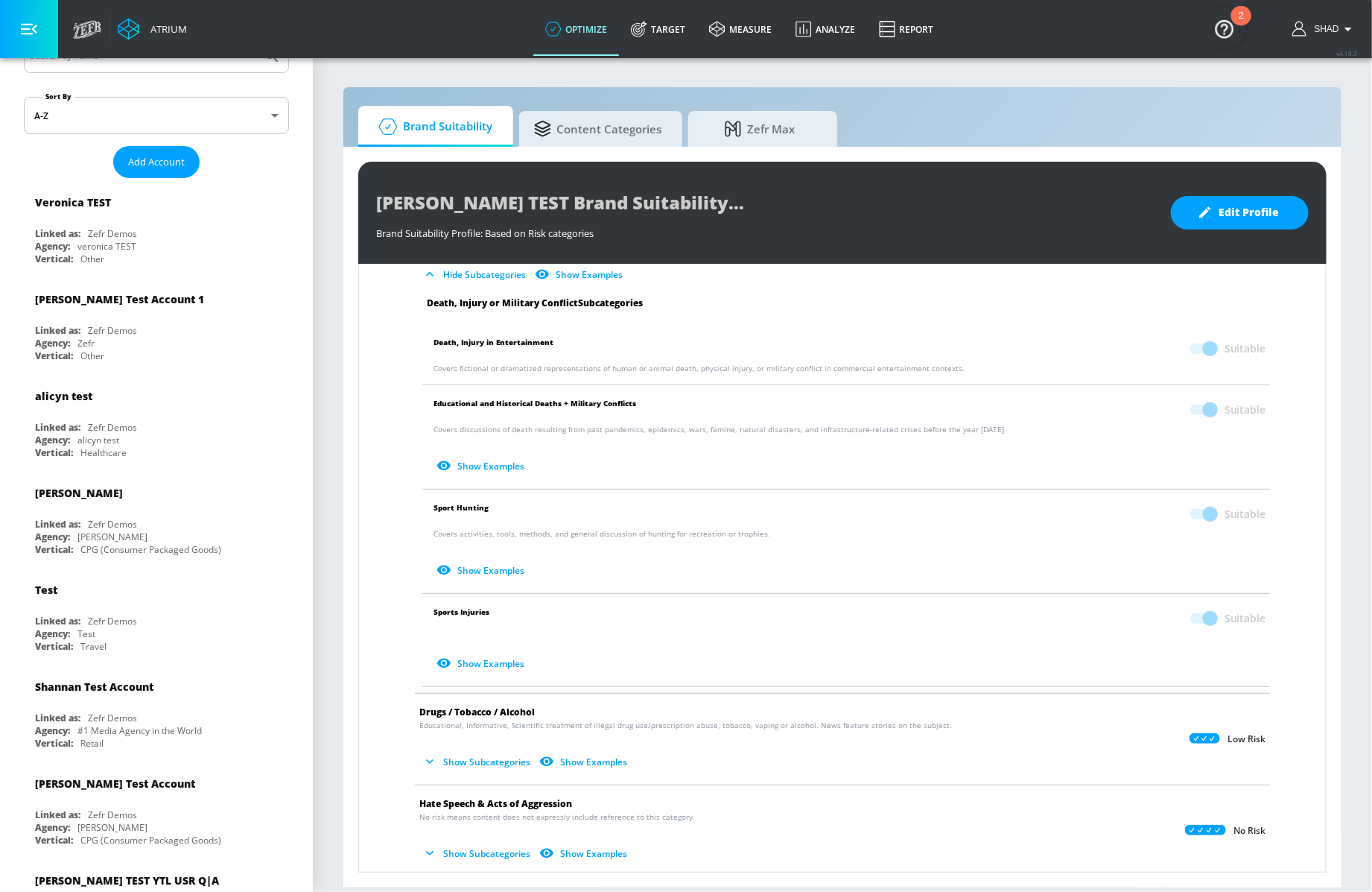 click on "Show Subcategories" at bounding box center [477, 762] 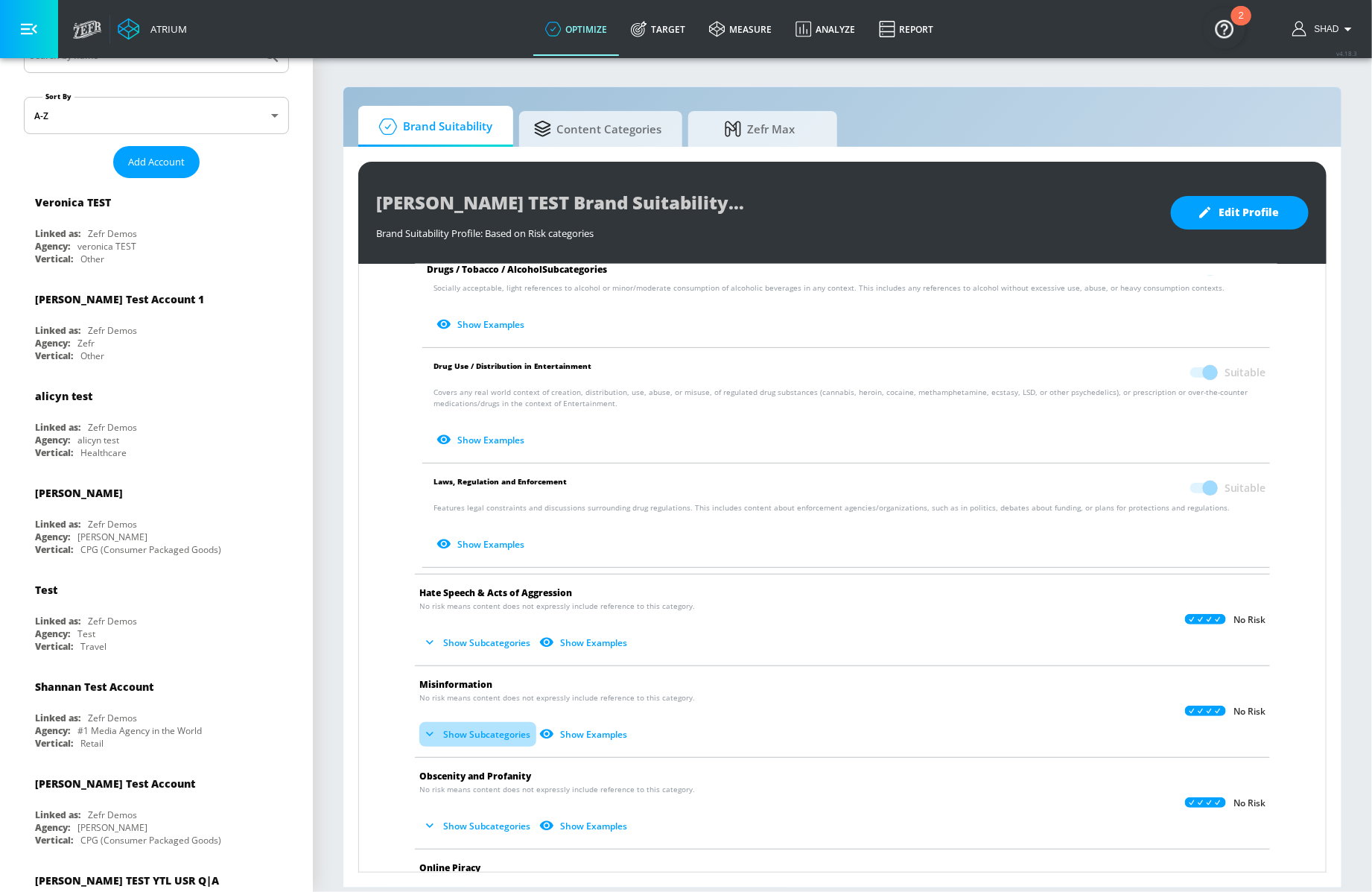 click on "Show Subcategories" at bounding box center (477, 734) 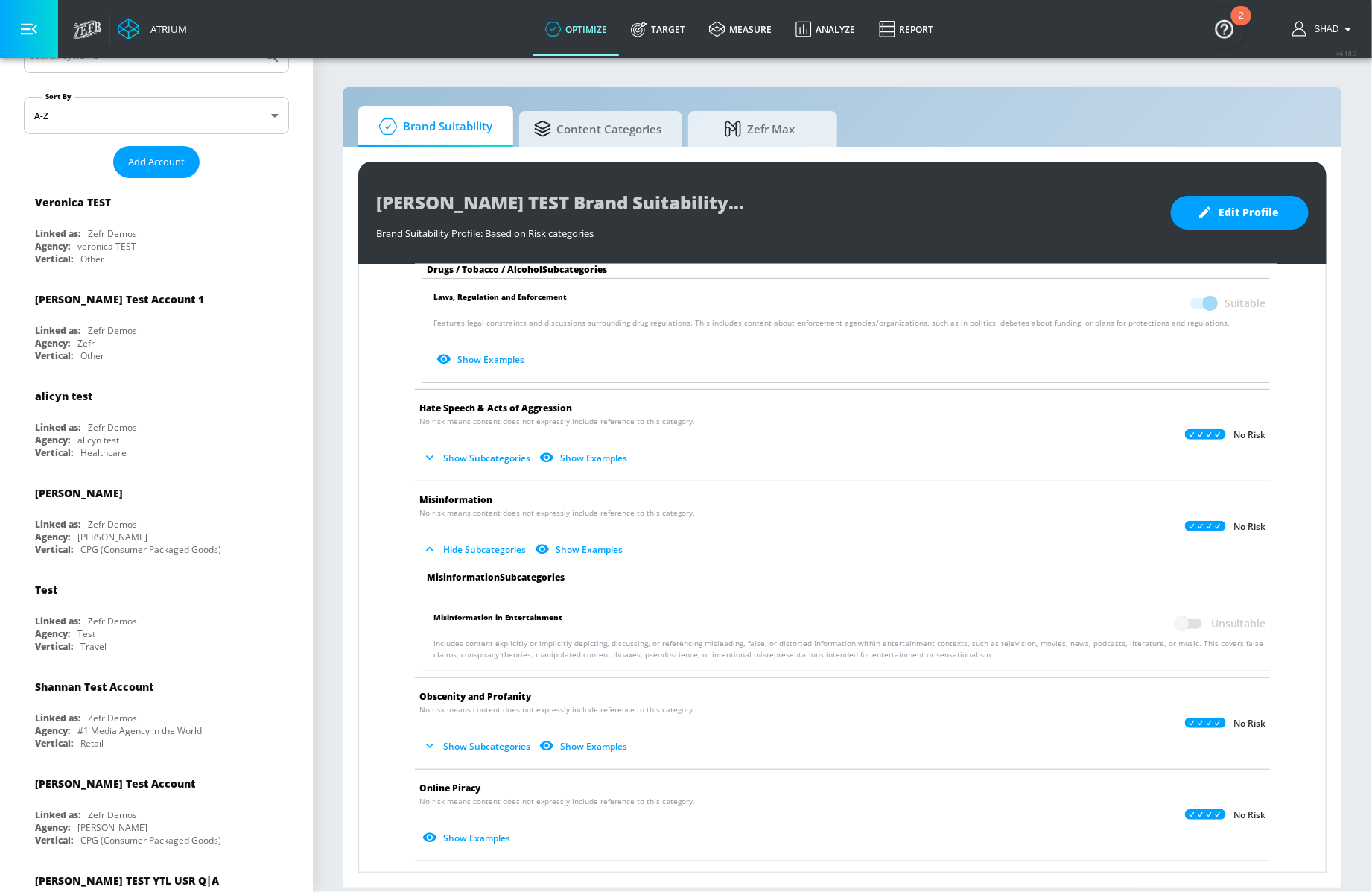 scroll, scrollTop: 0, scrollLeft: 0, axis: both 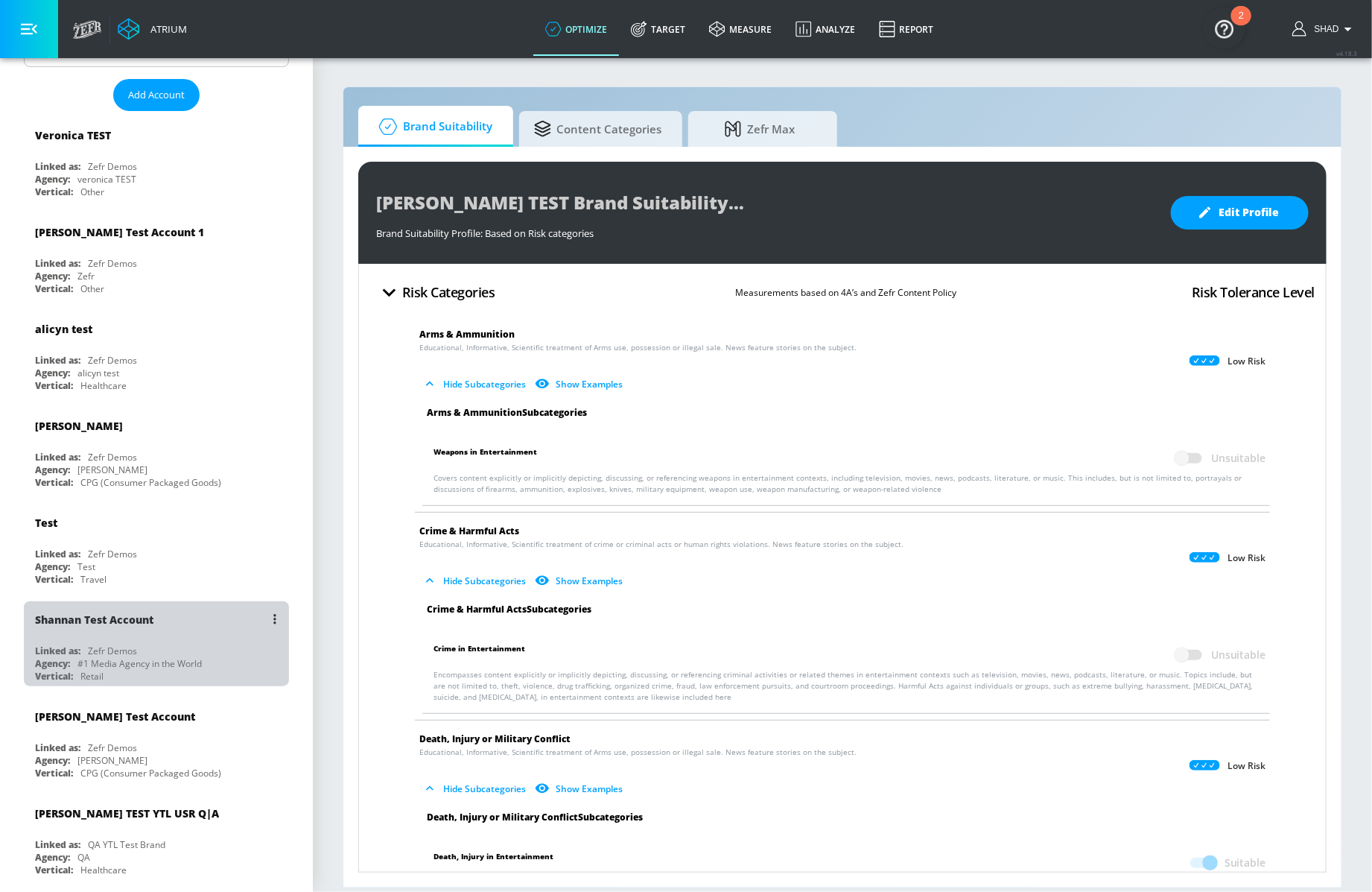 click on "Vertical: Retail" at bounding box center [160, 676] 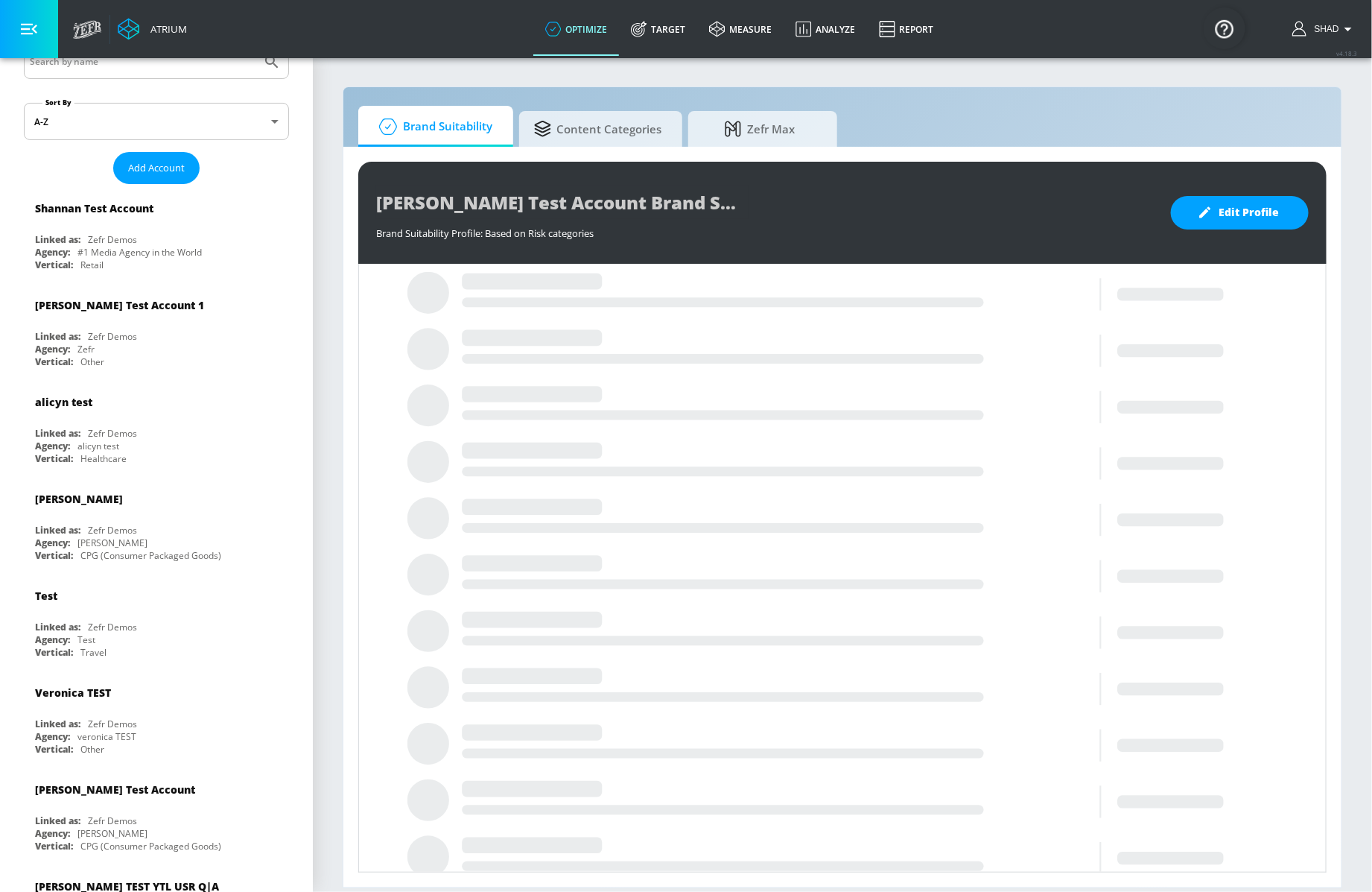 scroll, scrollTop: 86, scrollLeft: 0, axis: vertical 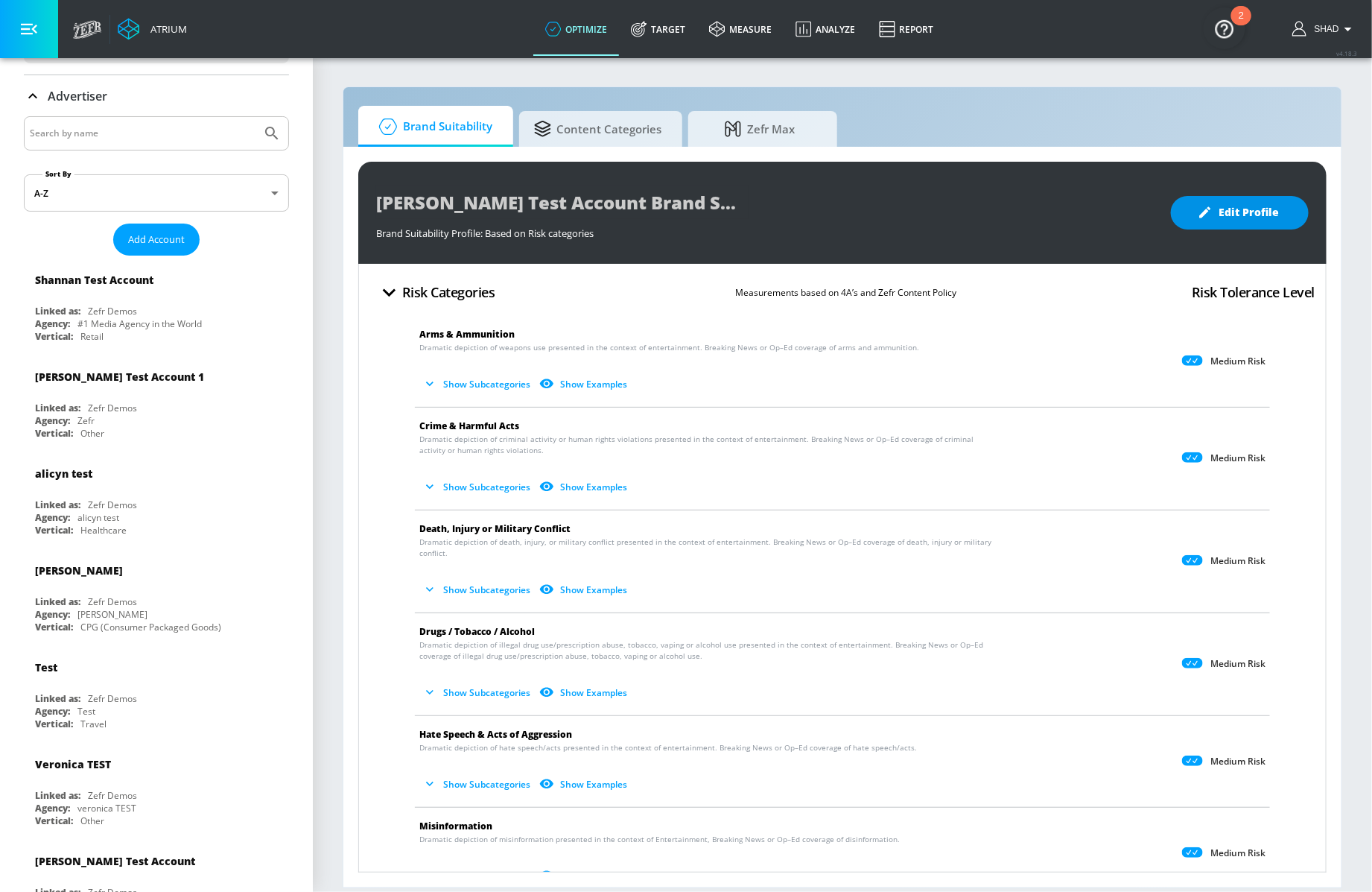 click 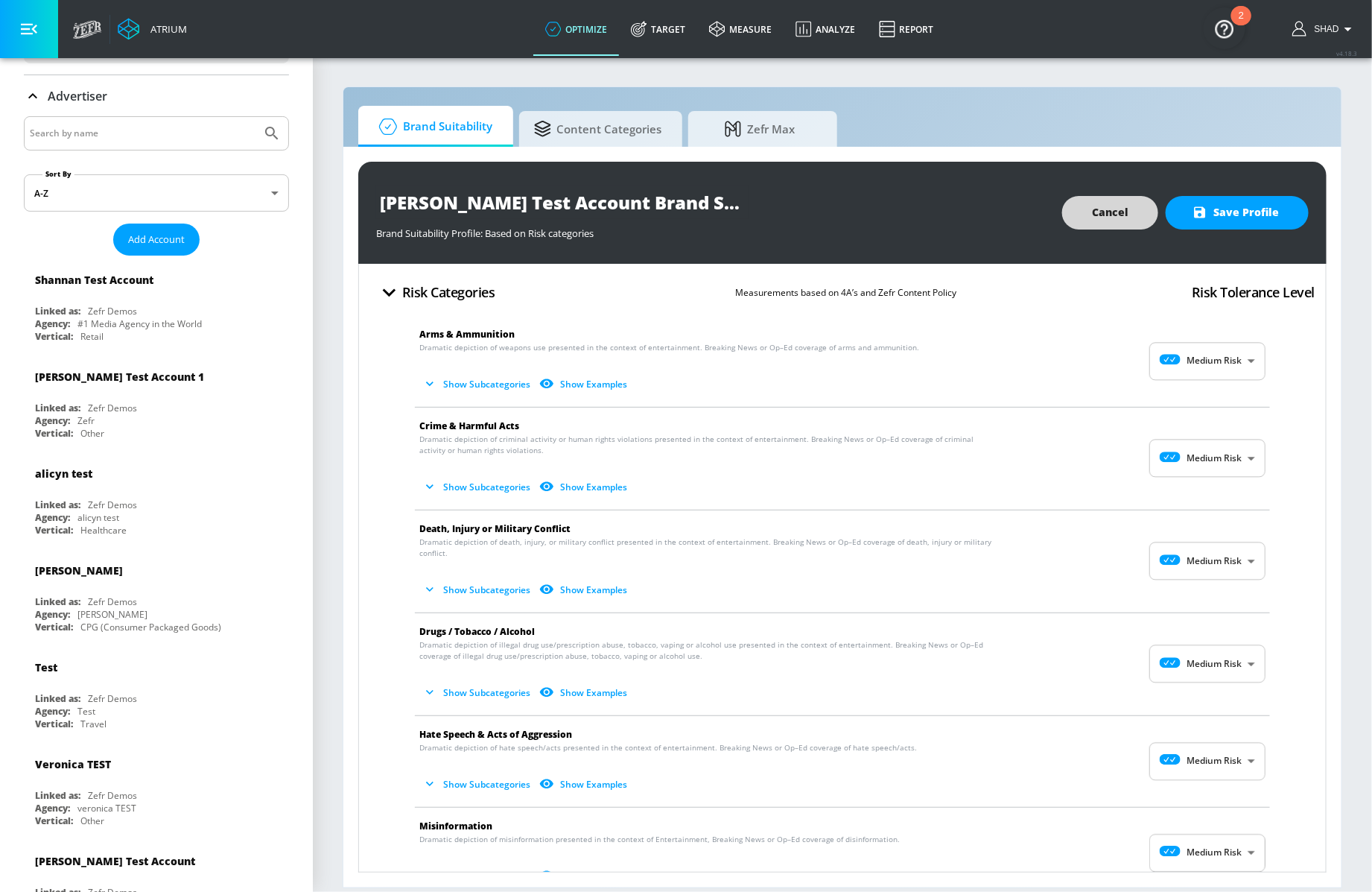 click on "Show Subcategories" at bounding box center (477, 384) 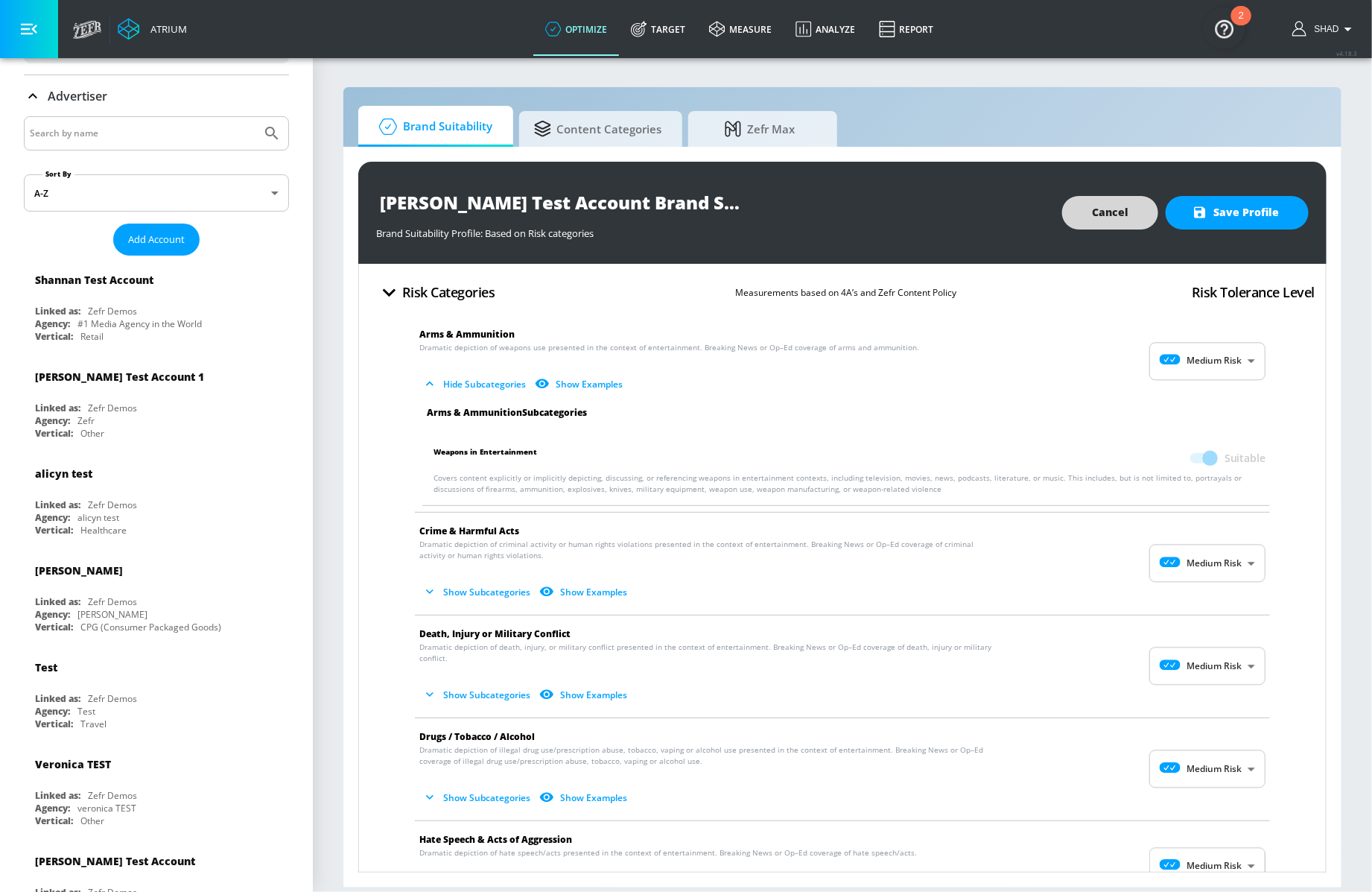 click on "Show Subcategories" at bounding box center (477, 592) 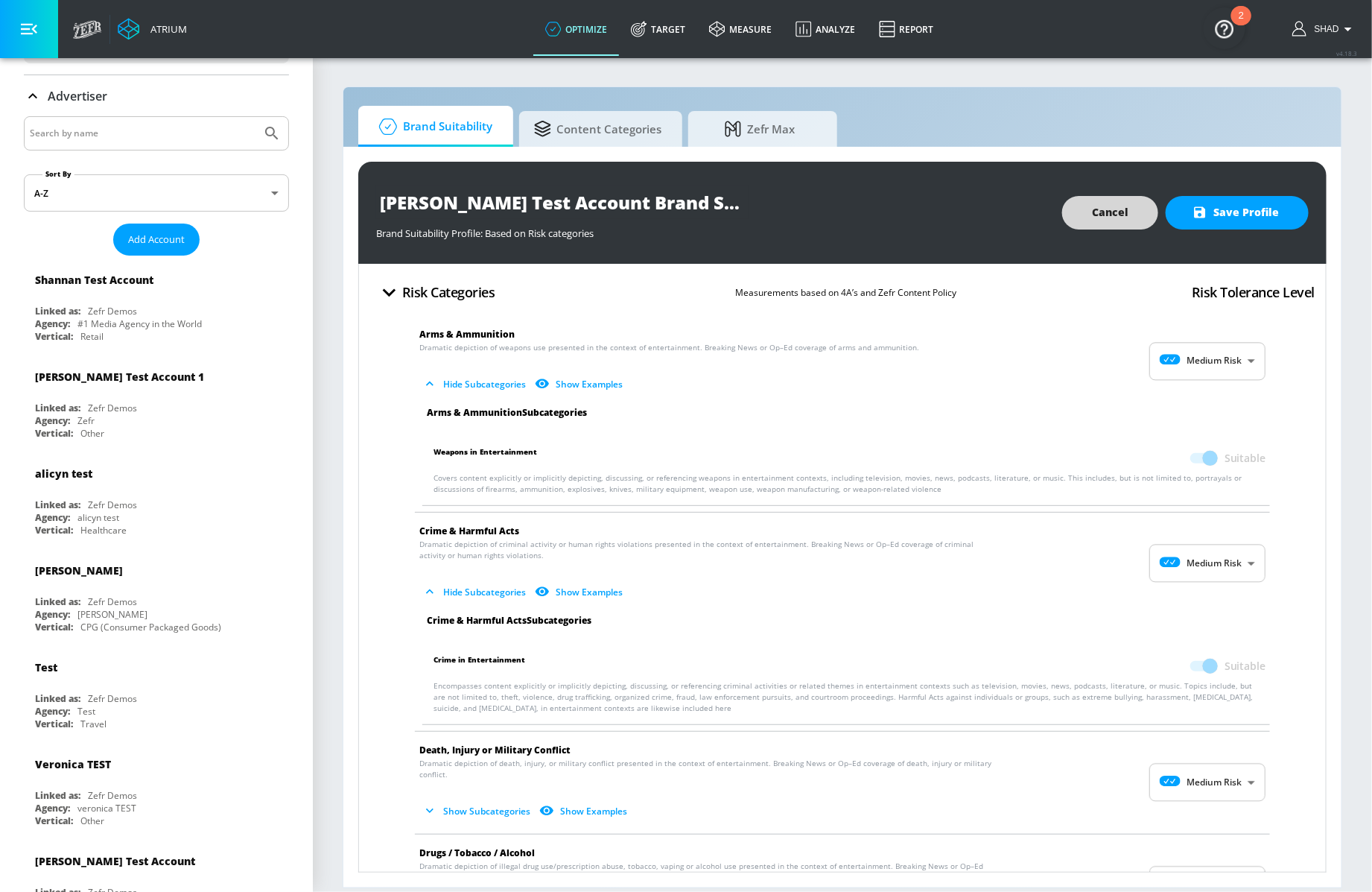 click at bounding box center (1203, 666) 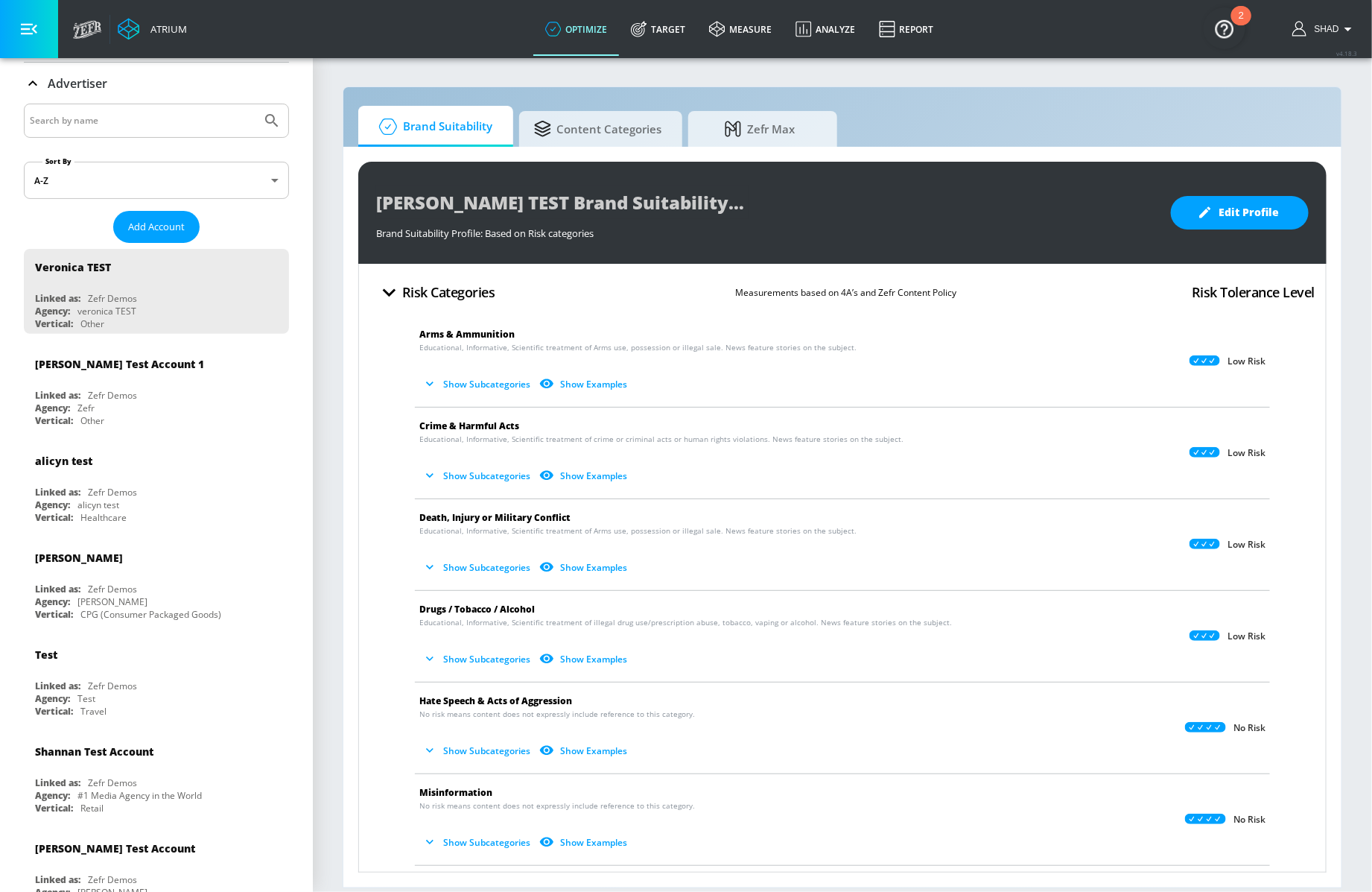 scroll, scrollTop: 0, scrollLeft: 0, axis: both 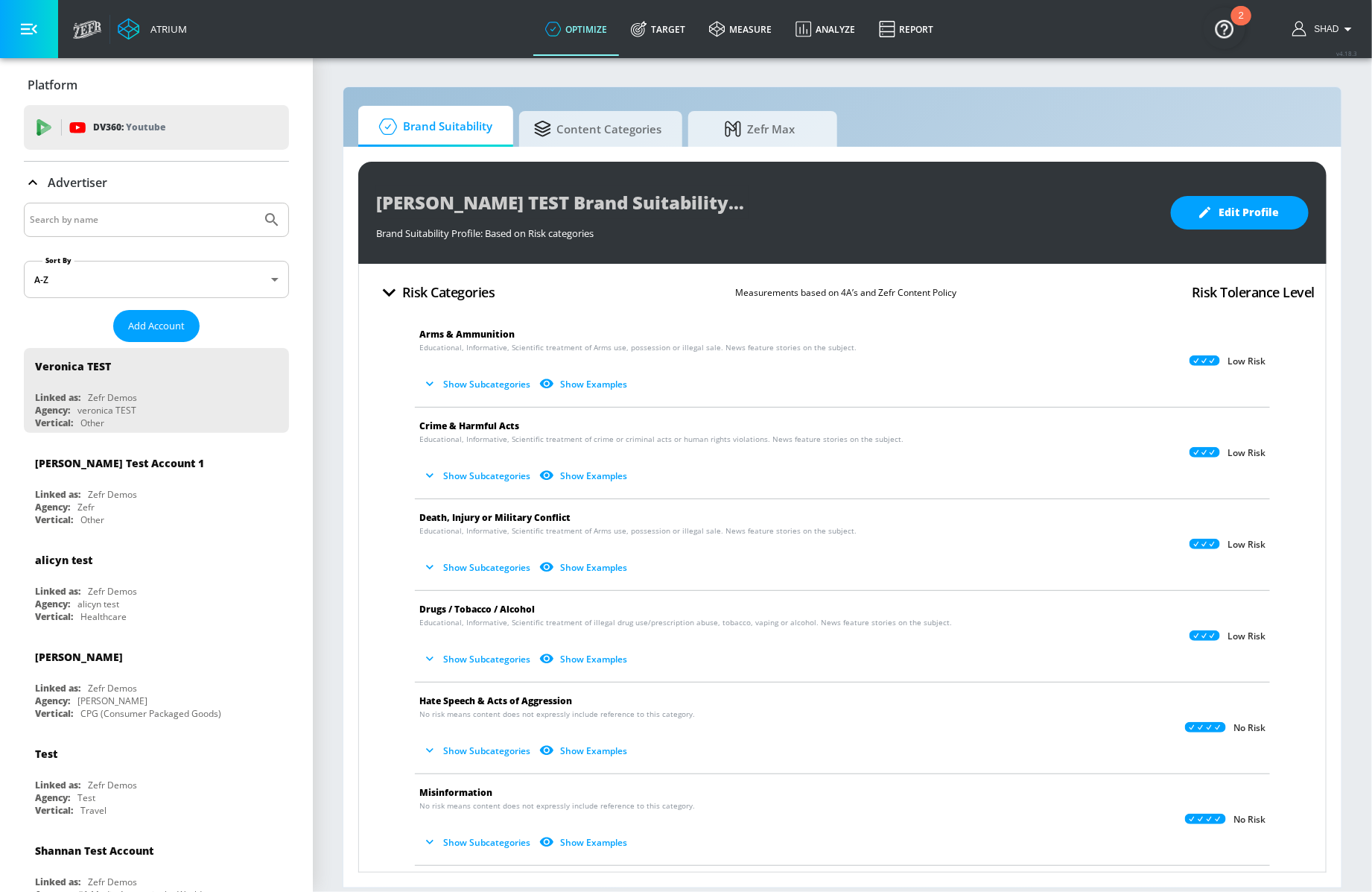 click on "Show Subcategories Show Examples" at bounding box center (830, 384) 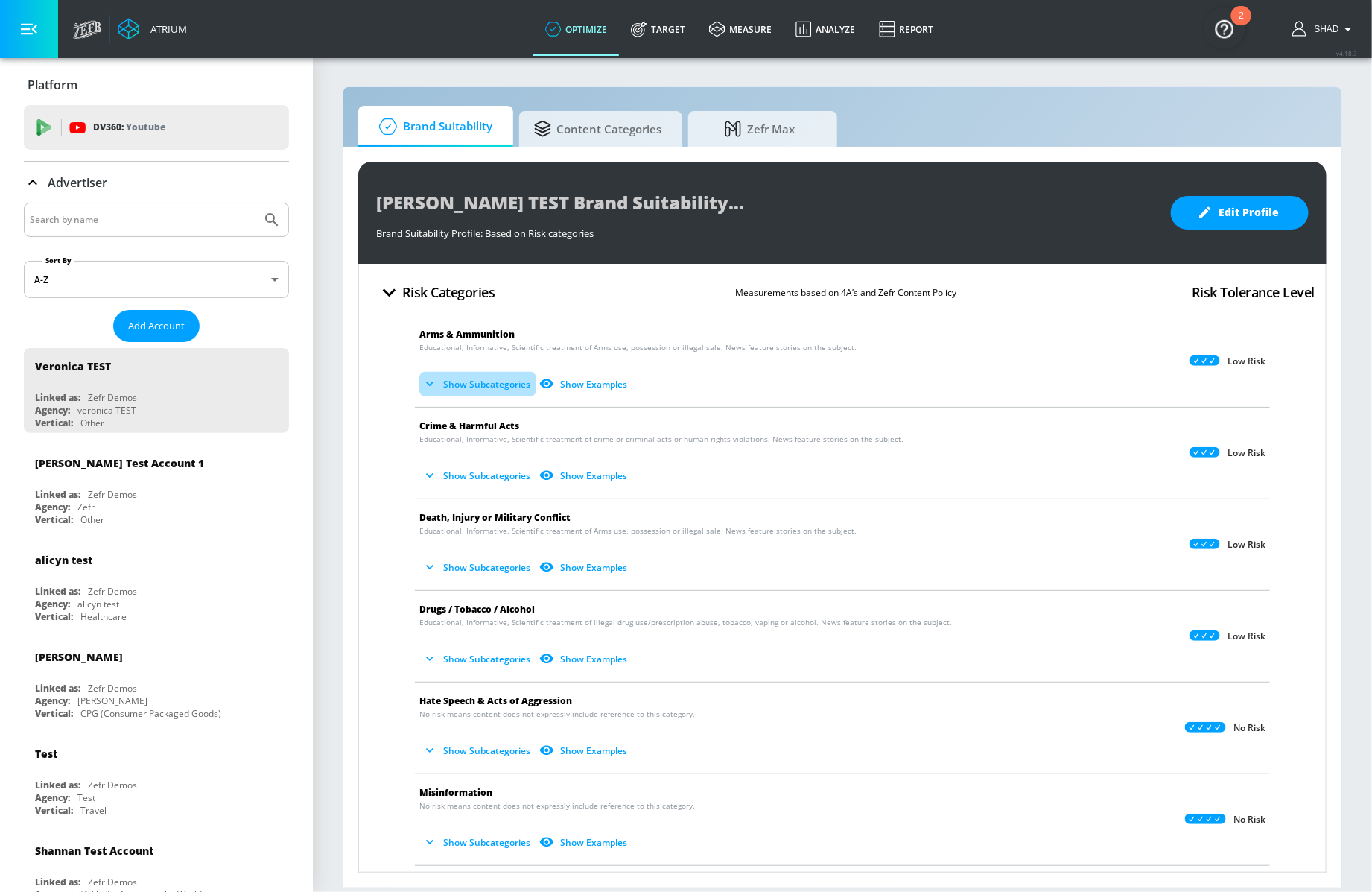 click on "Show Subcategories" at bounding box center [477, 384] 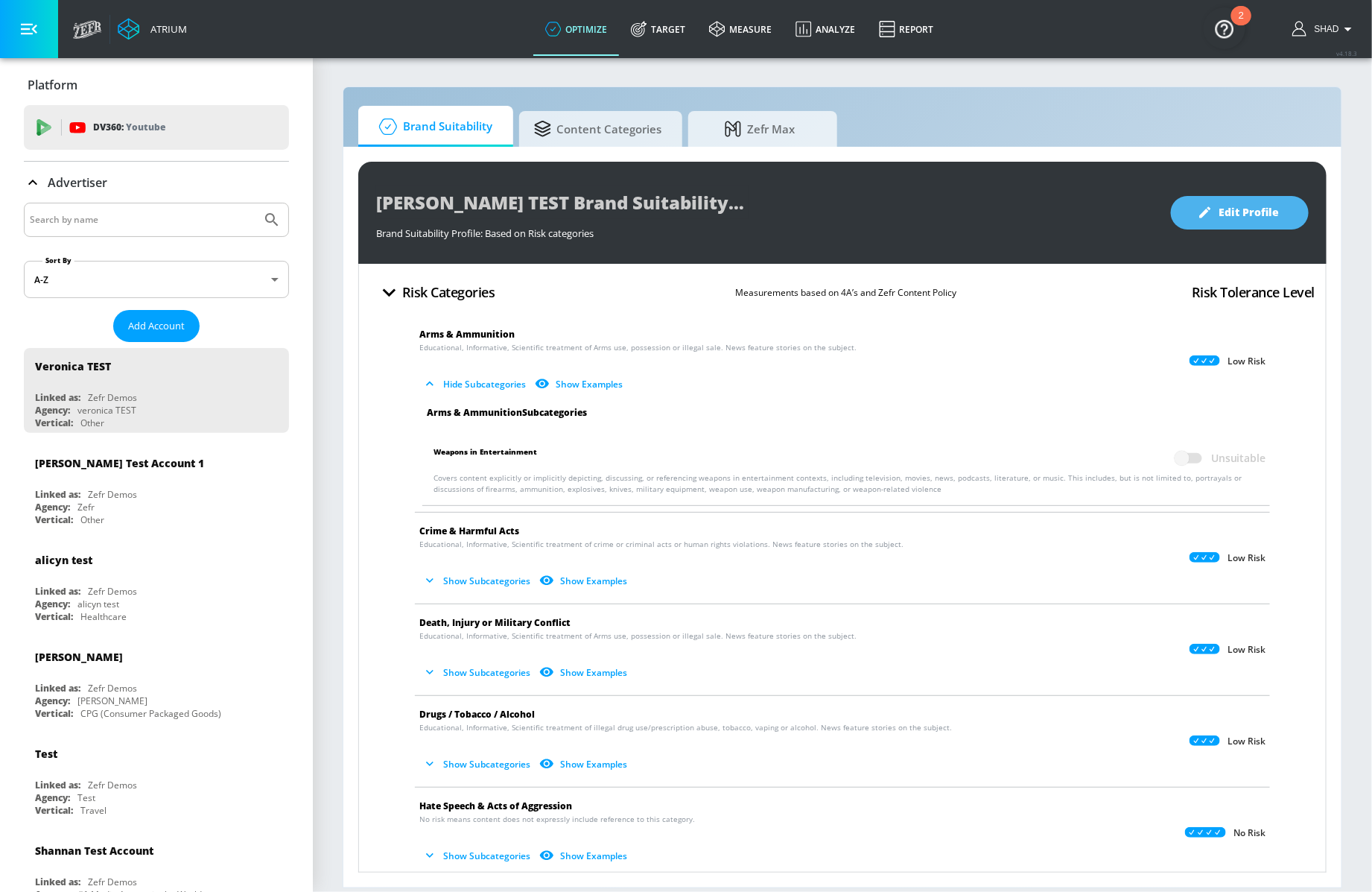 click on "Edit Profile" at bounding box center [1239, 212] 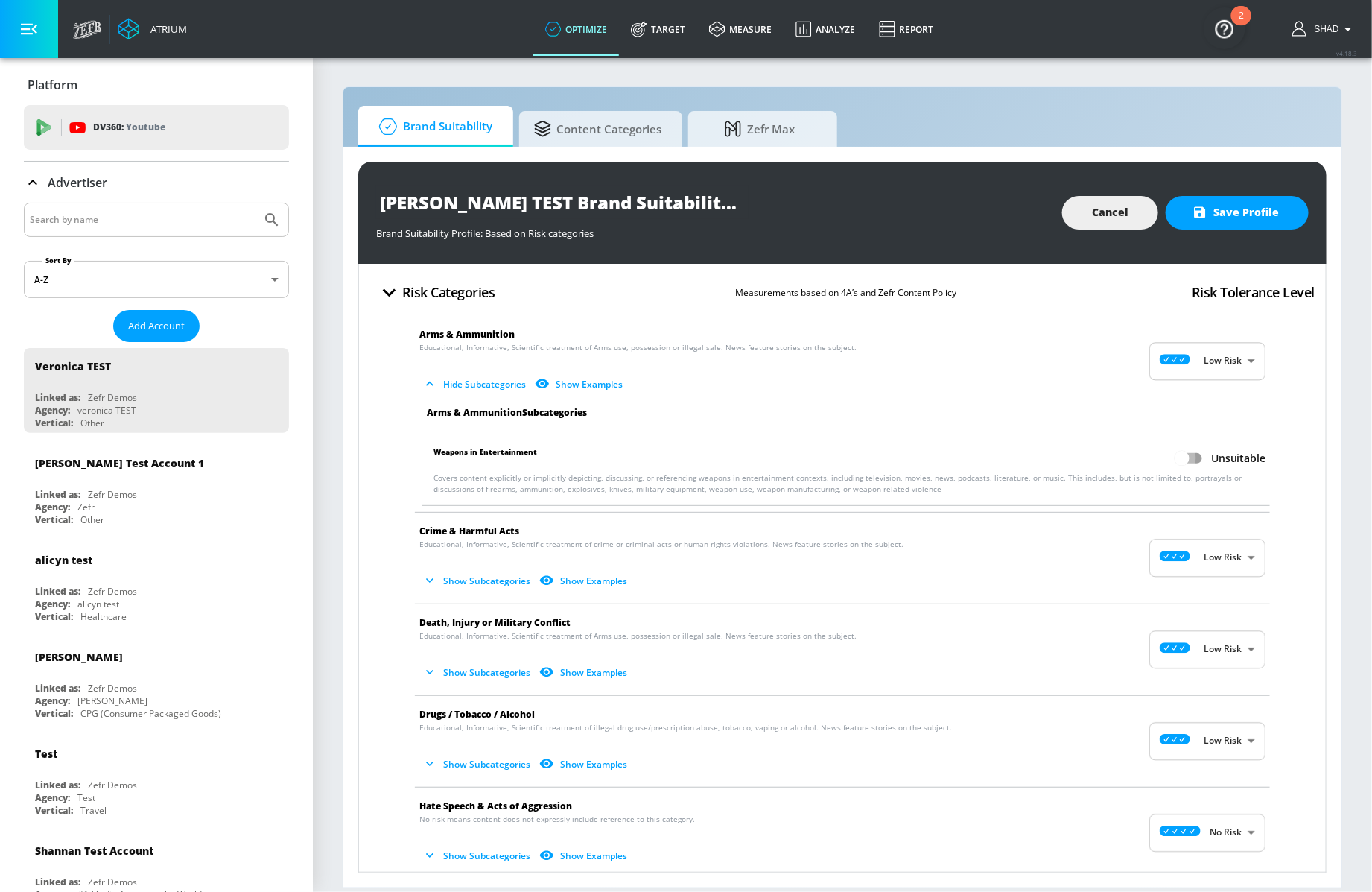 click on "Unsuitable" at bounding box center (1182, 458) 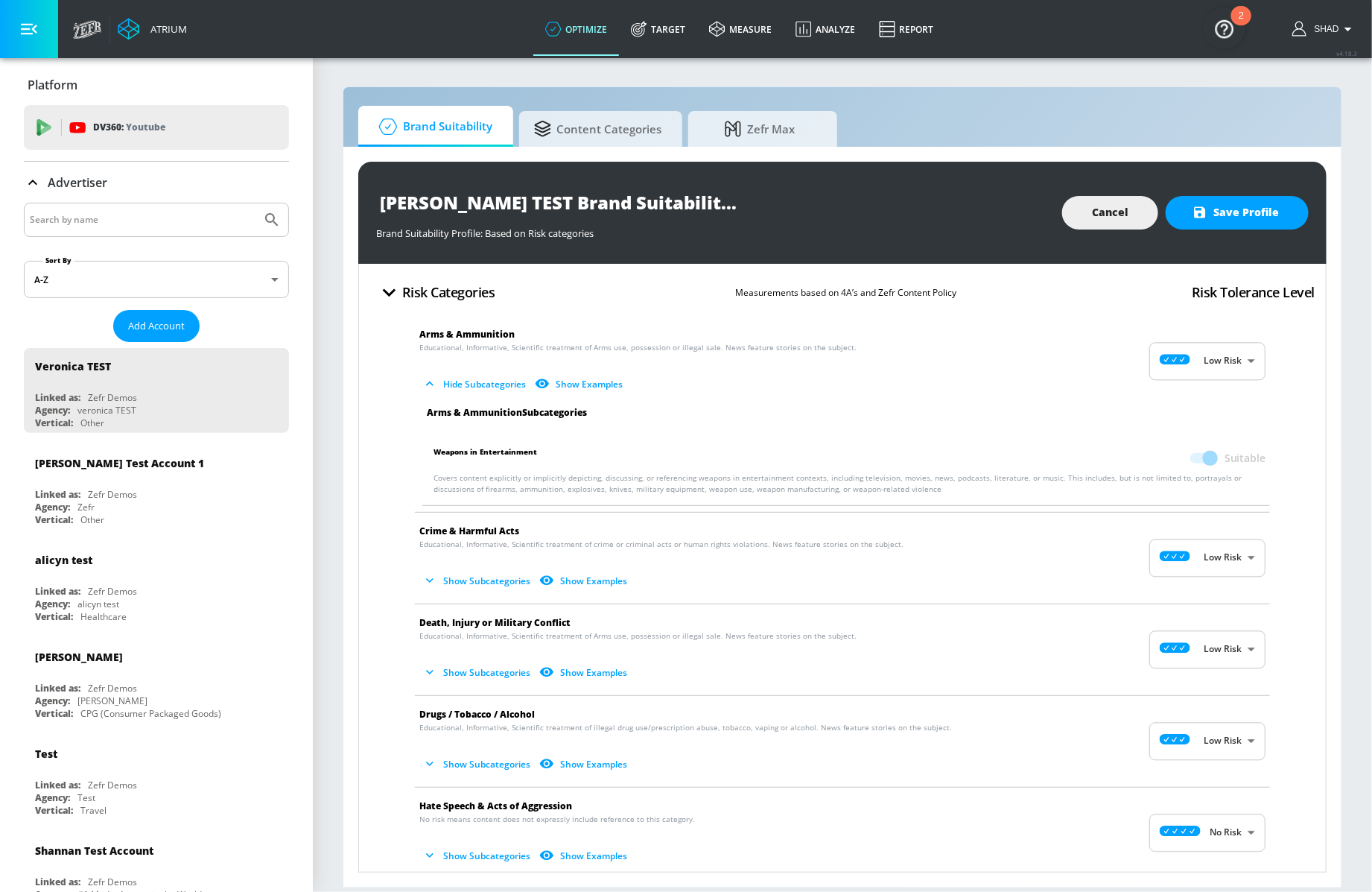 click on "Show Subcategories" at bounding box center (477, 581) 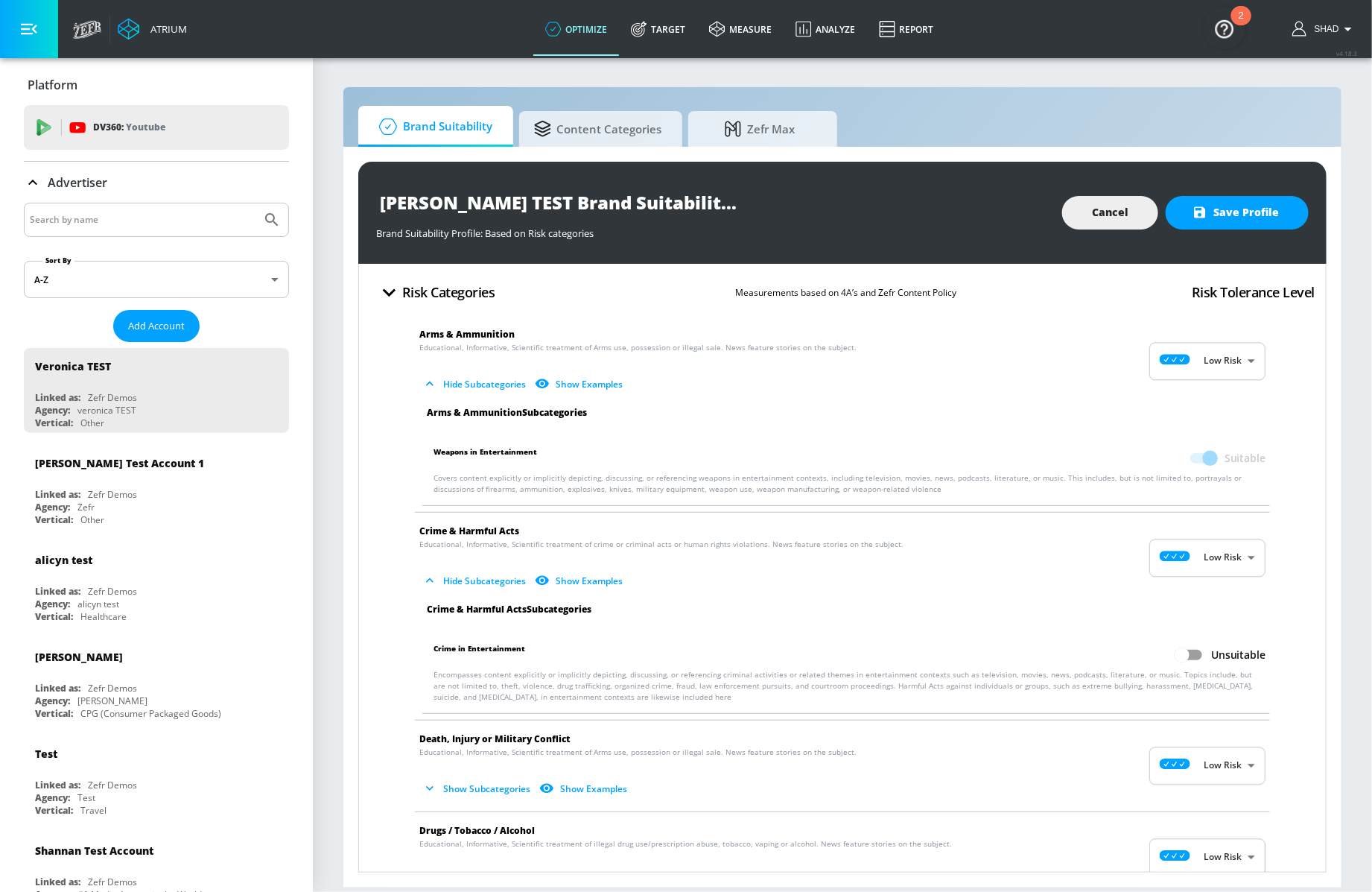 click on "Unsuitable" at bounding box center (1182, 655) 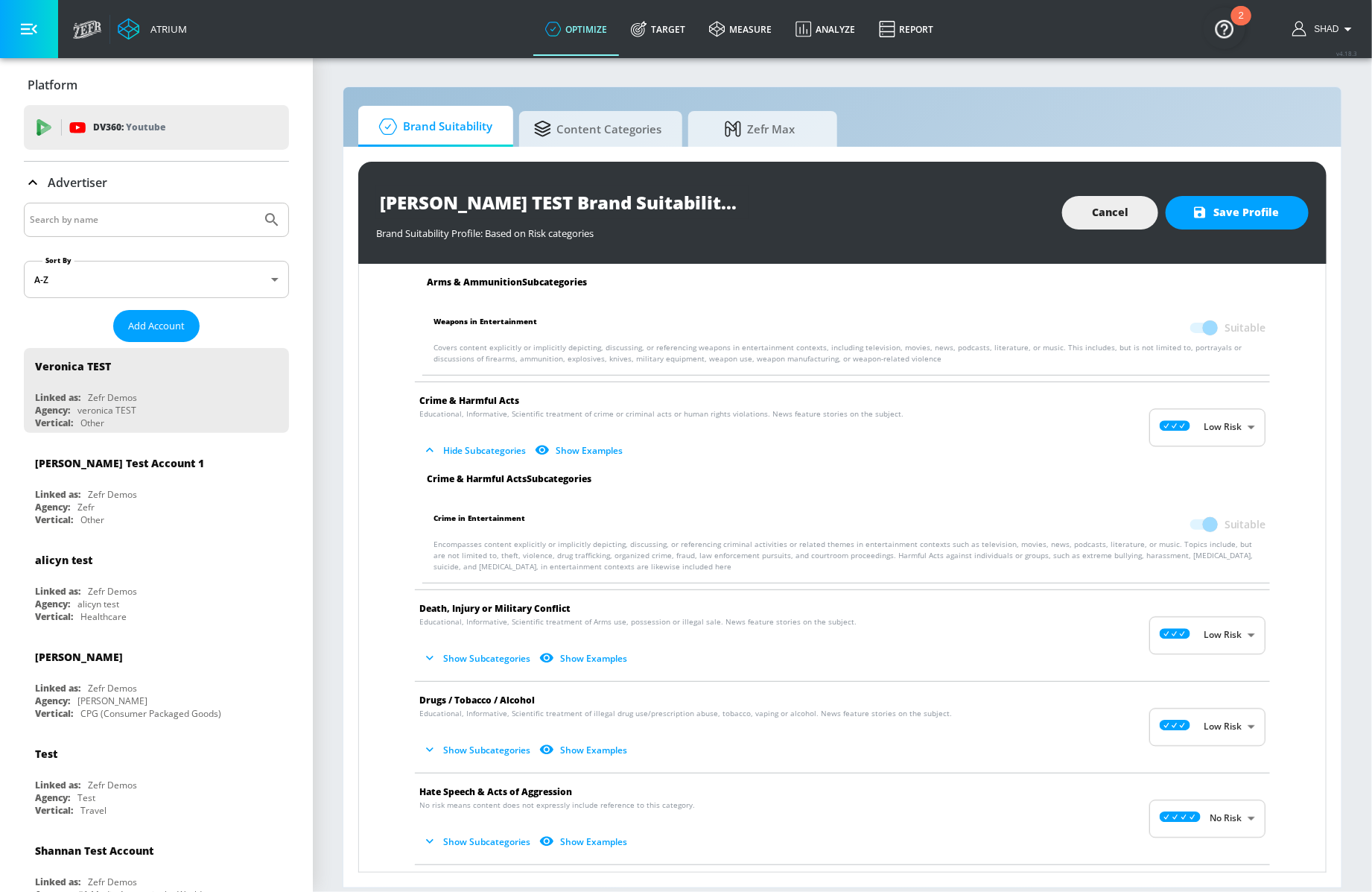 scroll, scrollTop: 138, scrollLeft: 0, axis: vertical 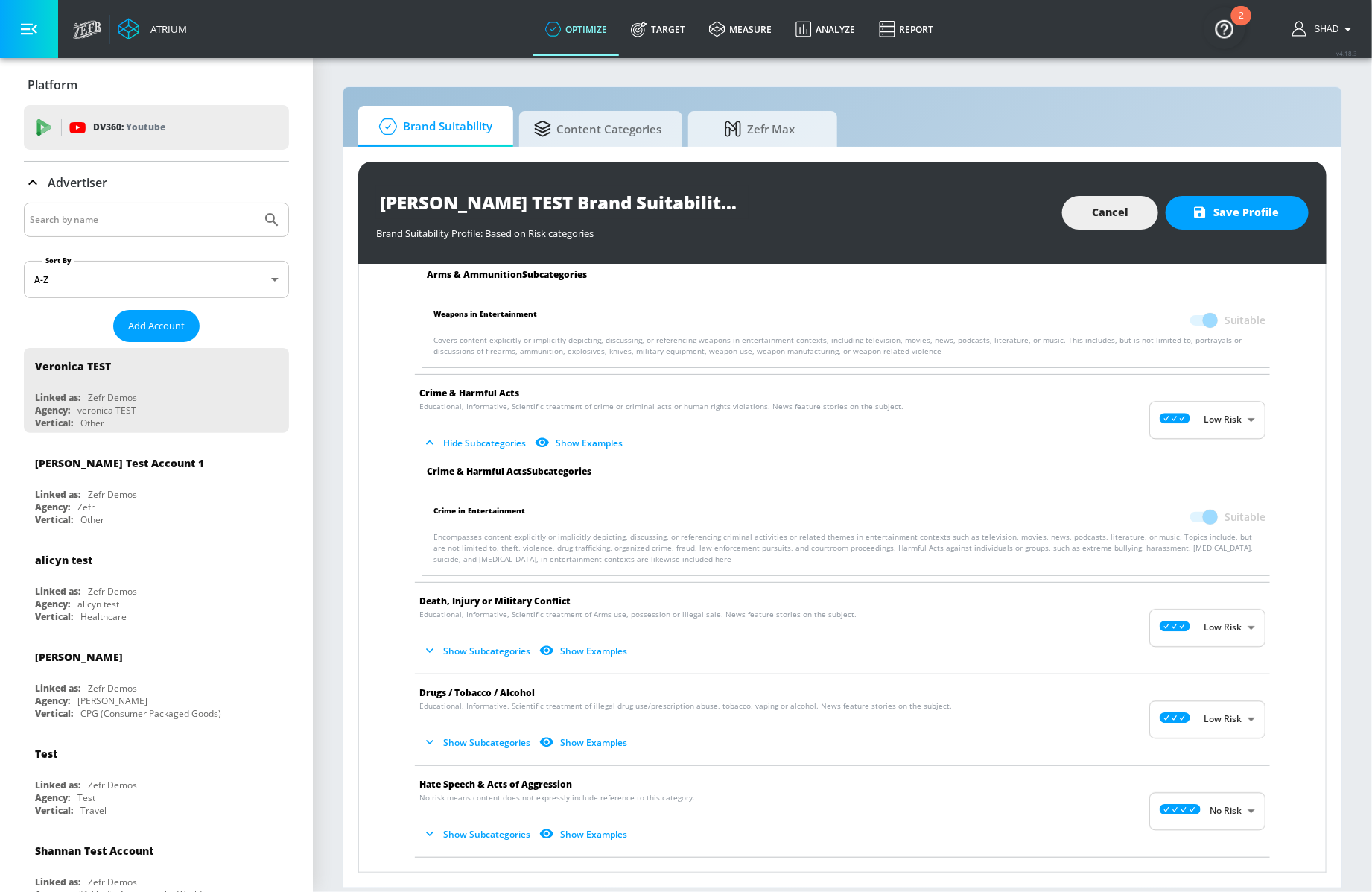 click on "Show Subcategories" at bounding box center [477, 651] 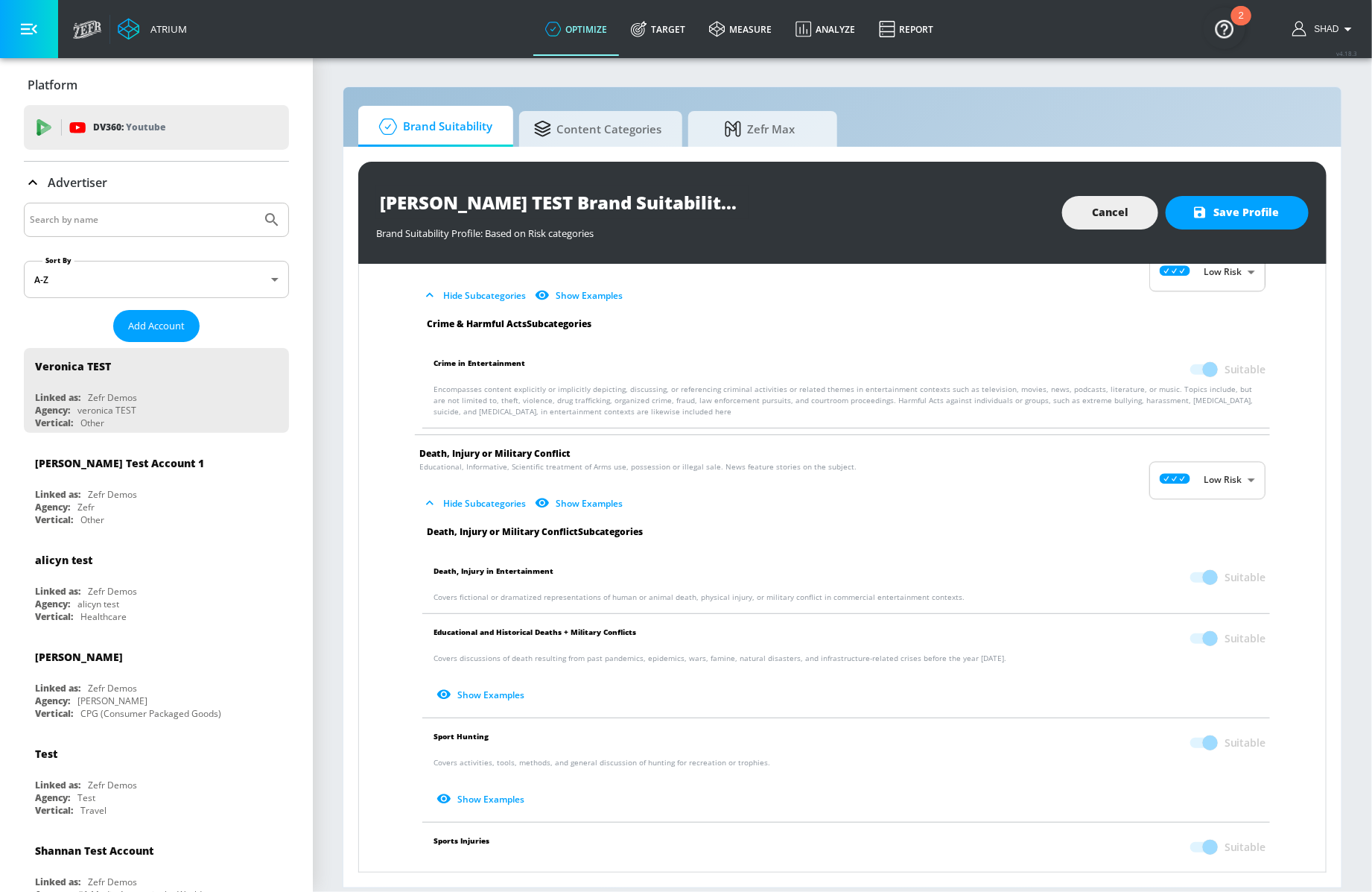 scroll, scrollTop: 288, scrollLeft: 0, axis: vertical 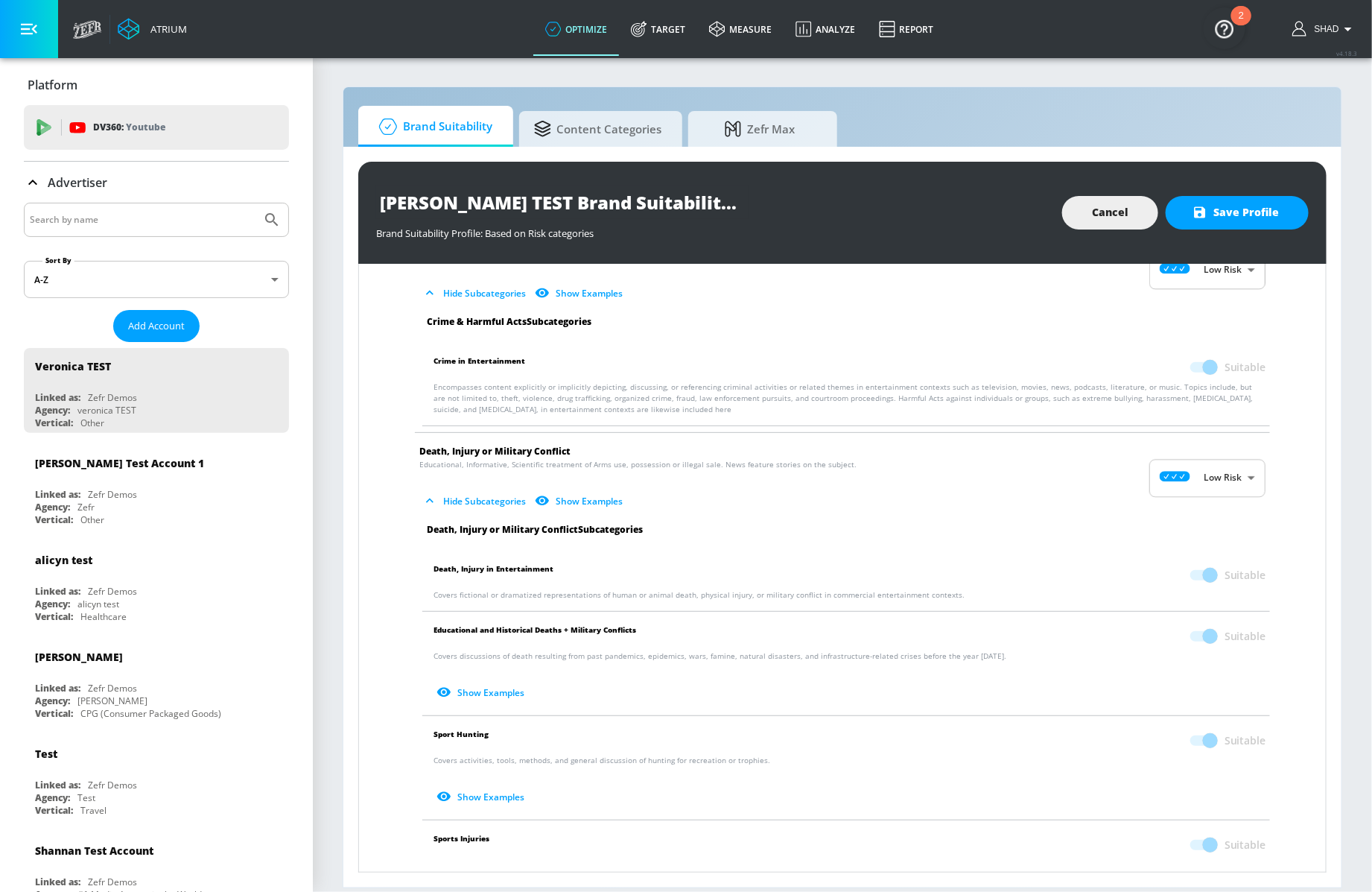 click on "Hide Subcategories" at bounding box center (475, 501) 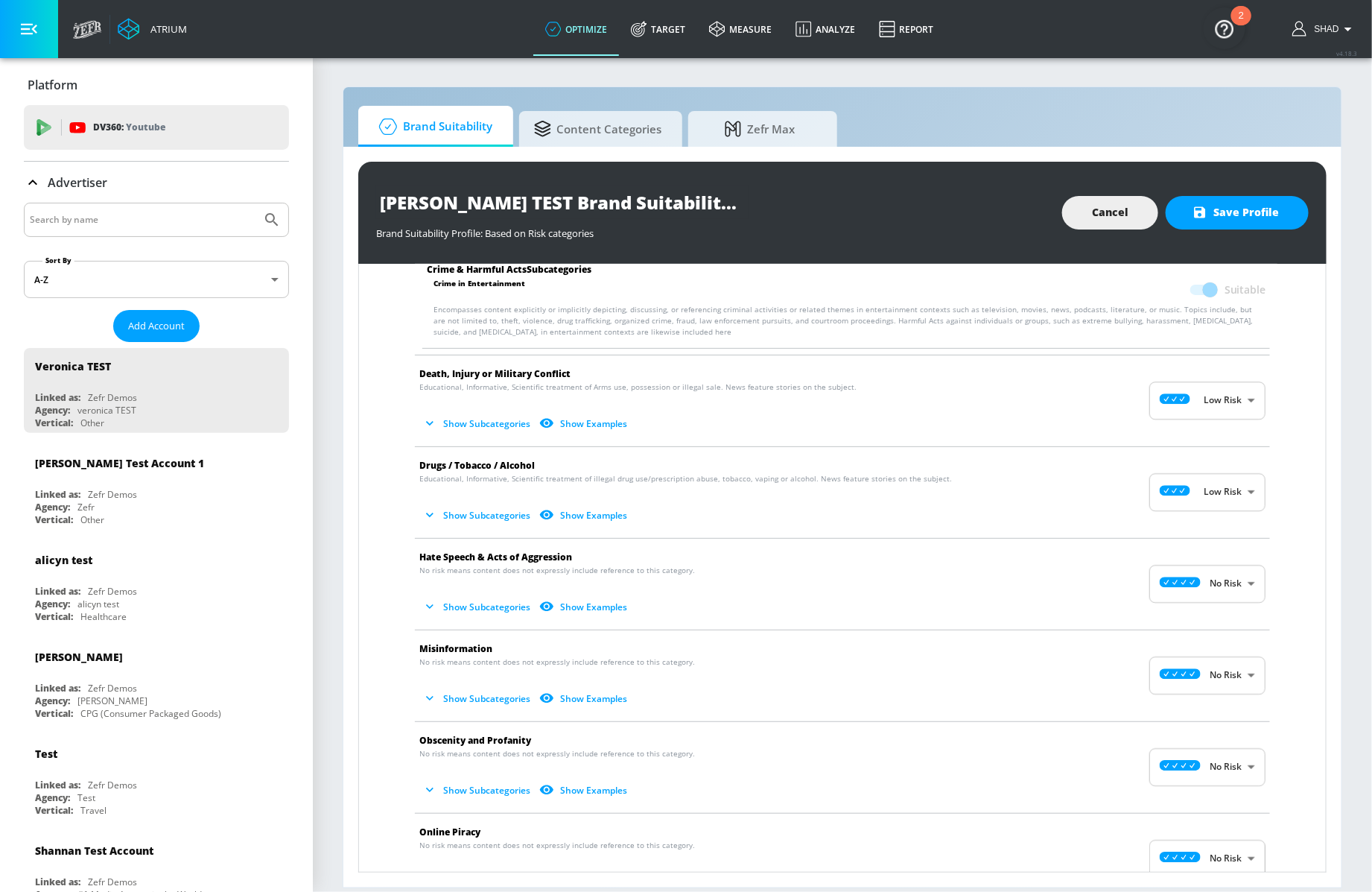 click on "Show Subcategories" at bounding box center (477, 515) 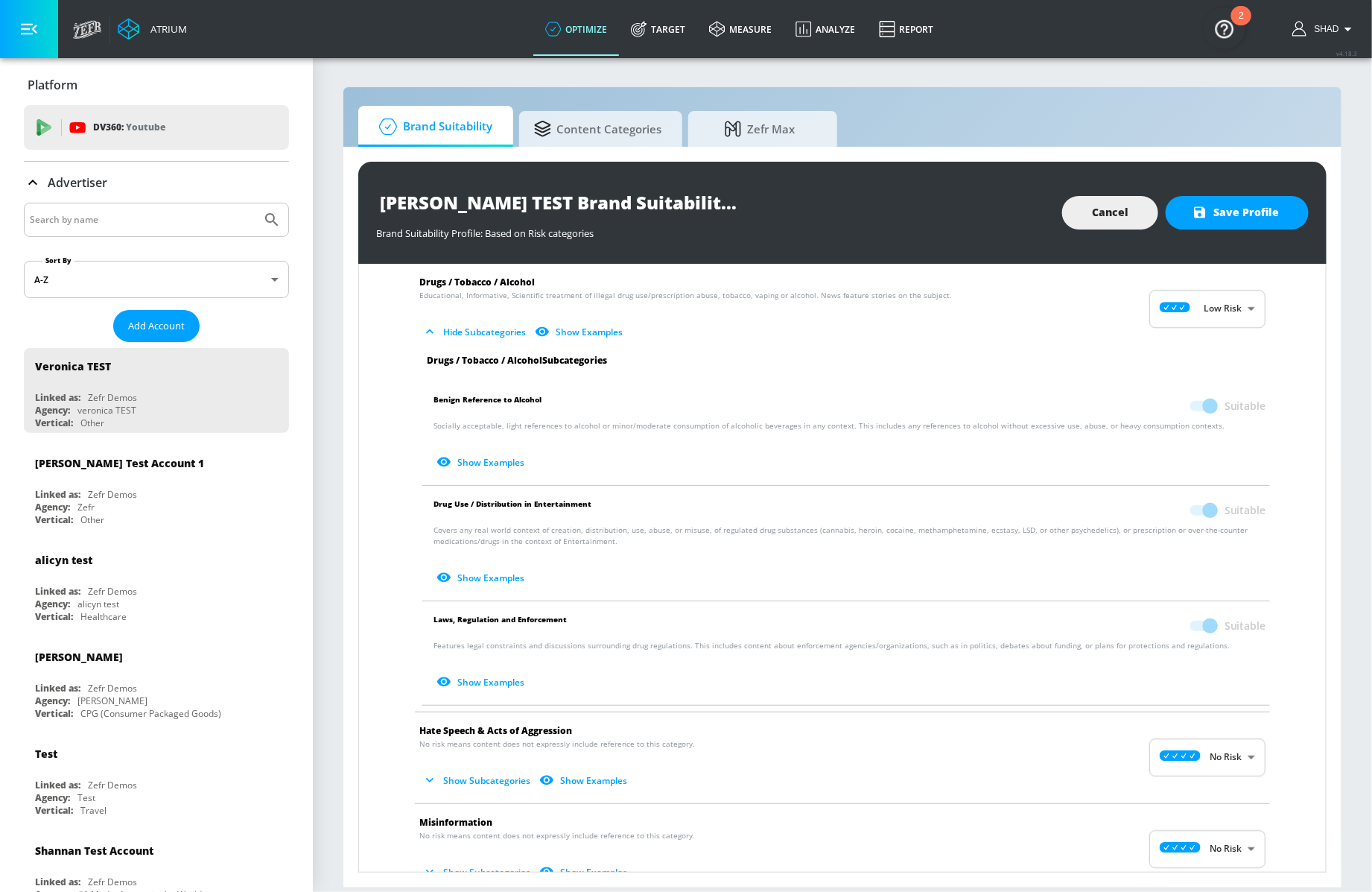 scroll, scrollTop: 572, scrollLeft: 0, axis: vertical 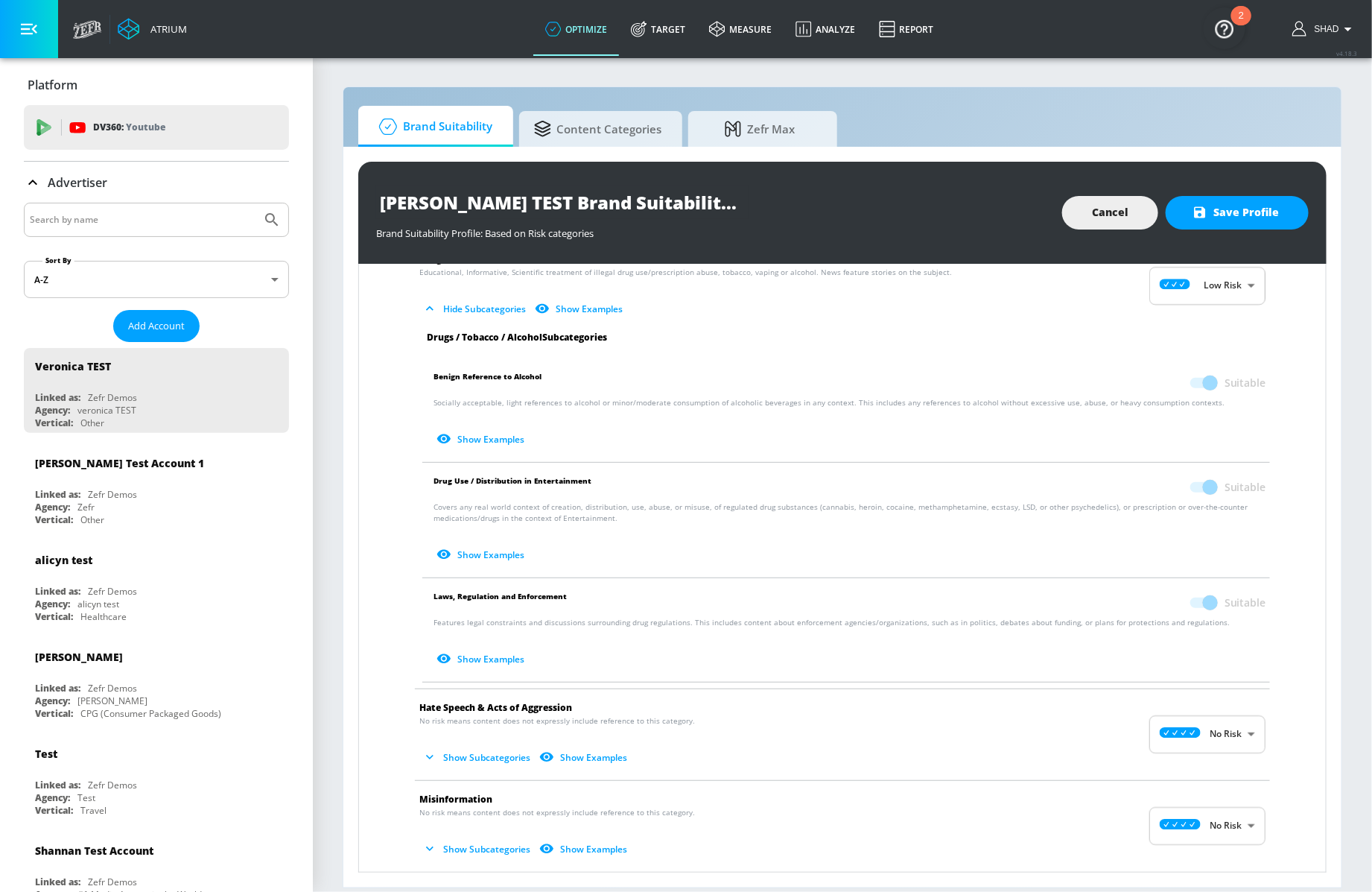 click on "Hide Subcategories" at bounding box center [475, 309] 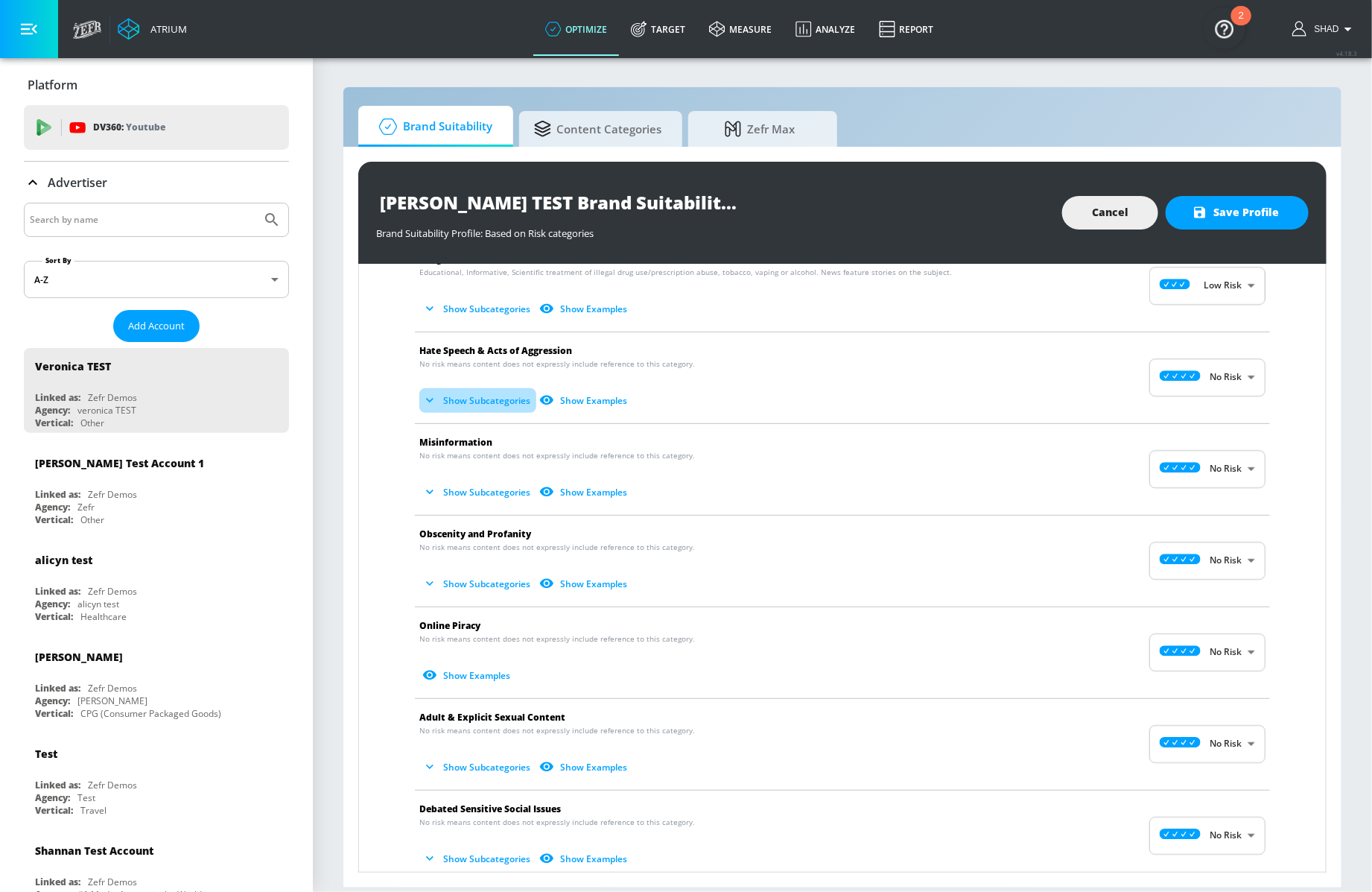 click on "Show Subcategories" at bounding box center [477, 400] 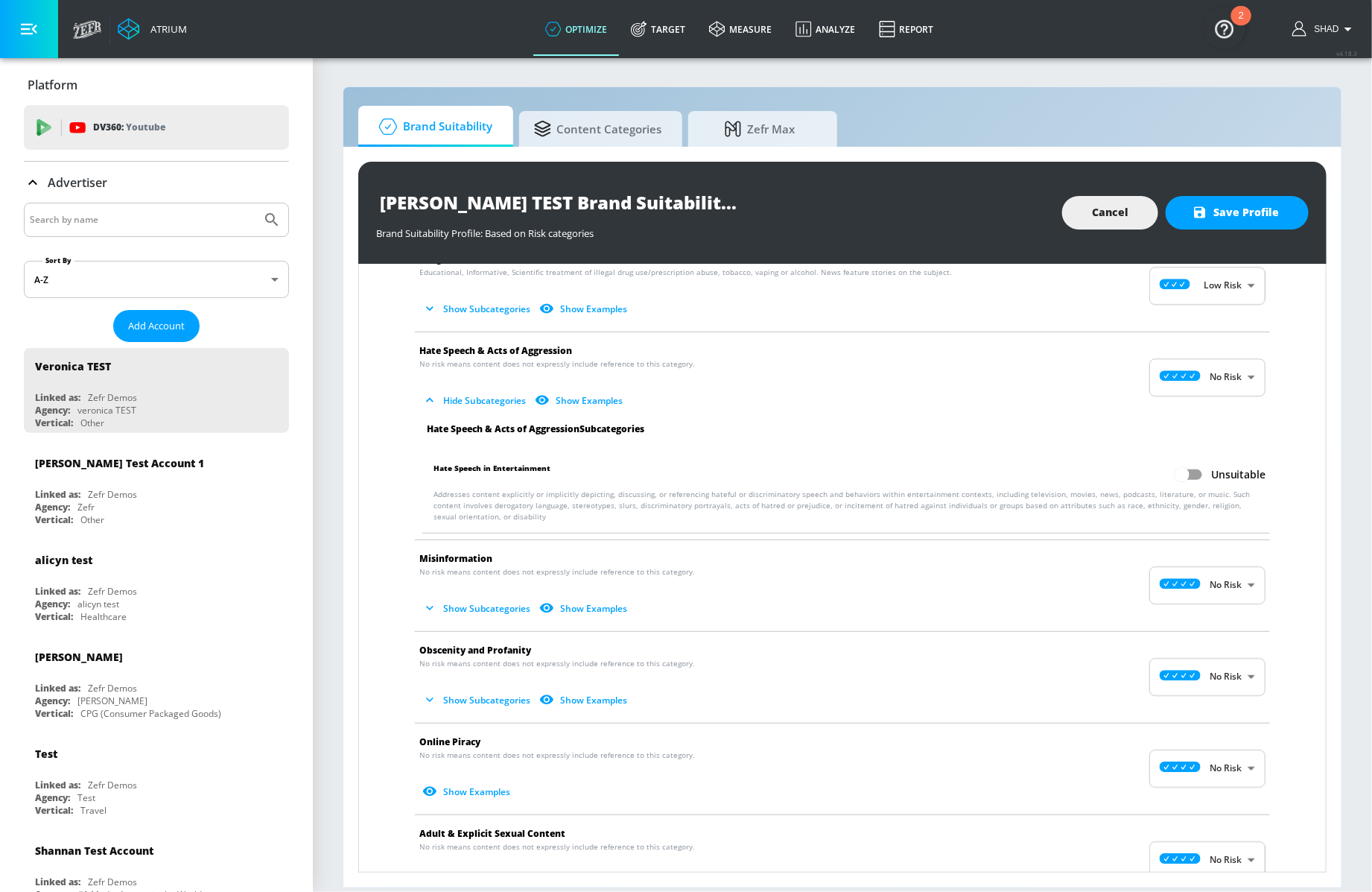 click on "Unsuitable" at bounding box center (1182, 475) 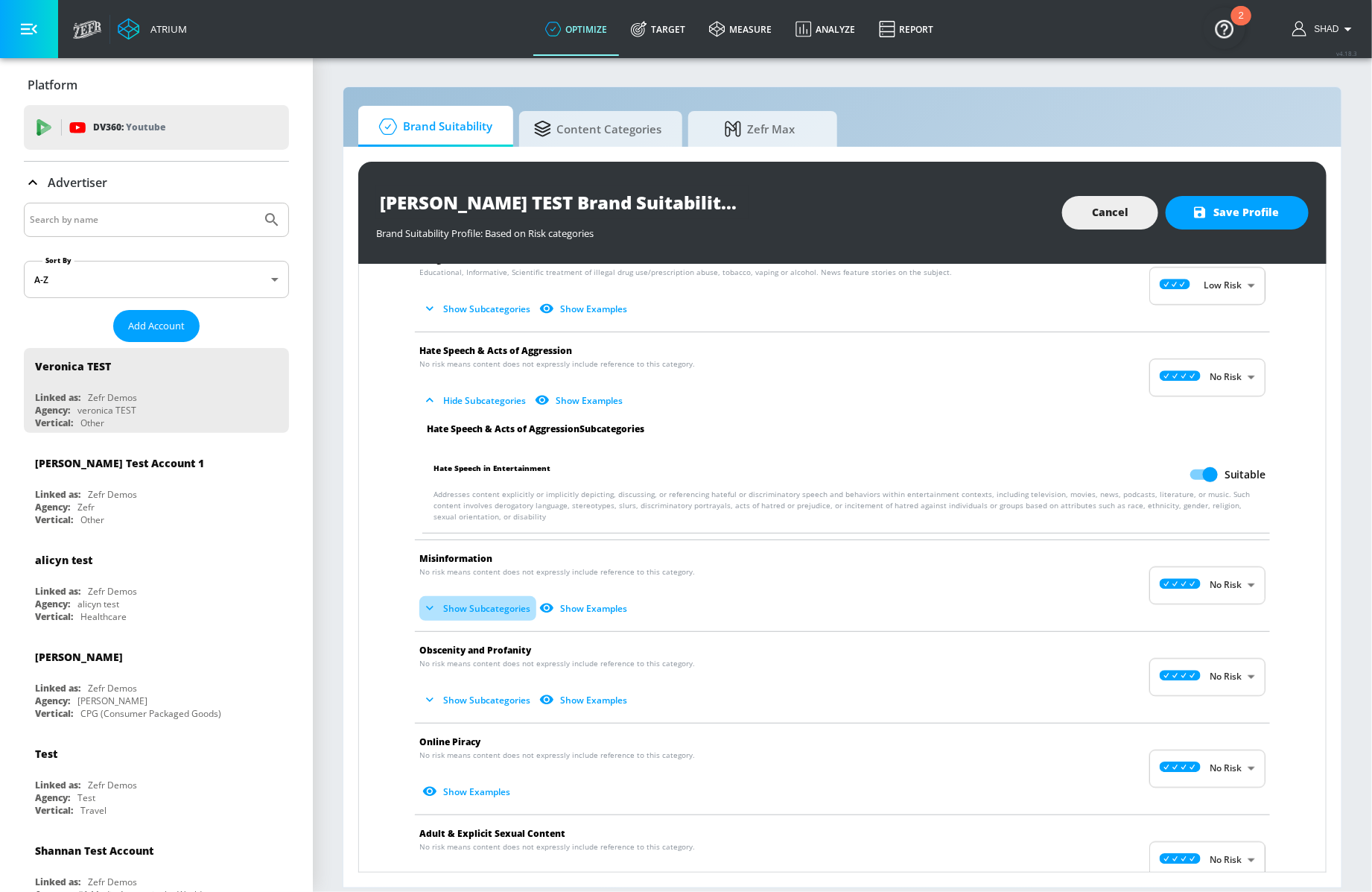 click on "Show Subcategories" at bounding box center [477, 608] 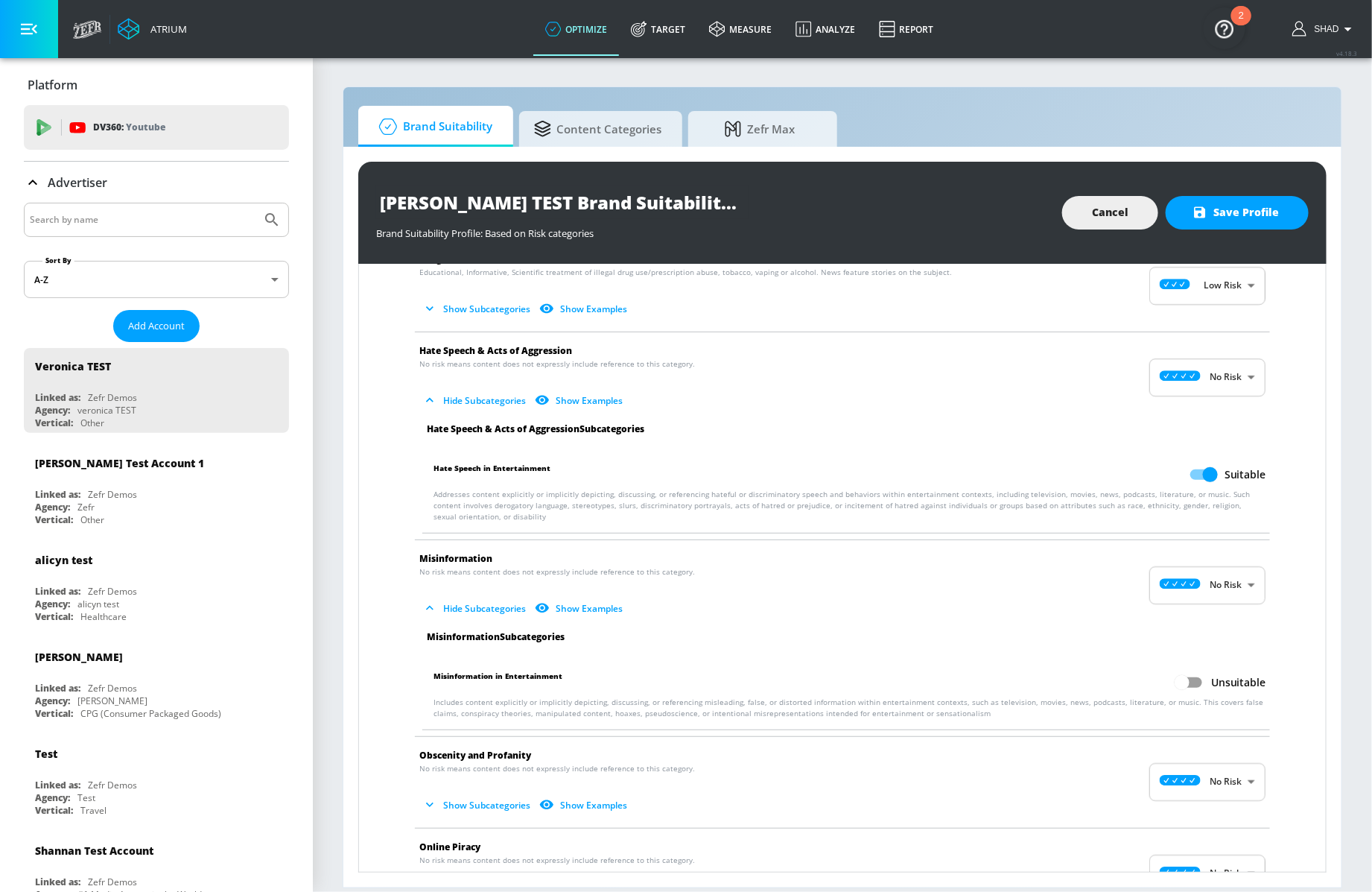 click on "Unsuitable" at bounding box center [1182, 683] 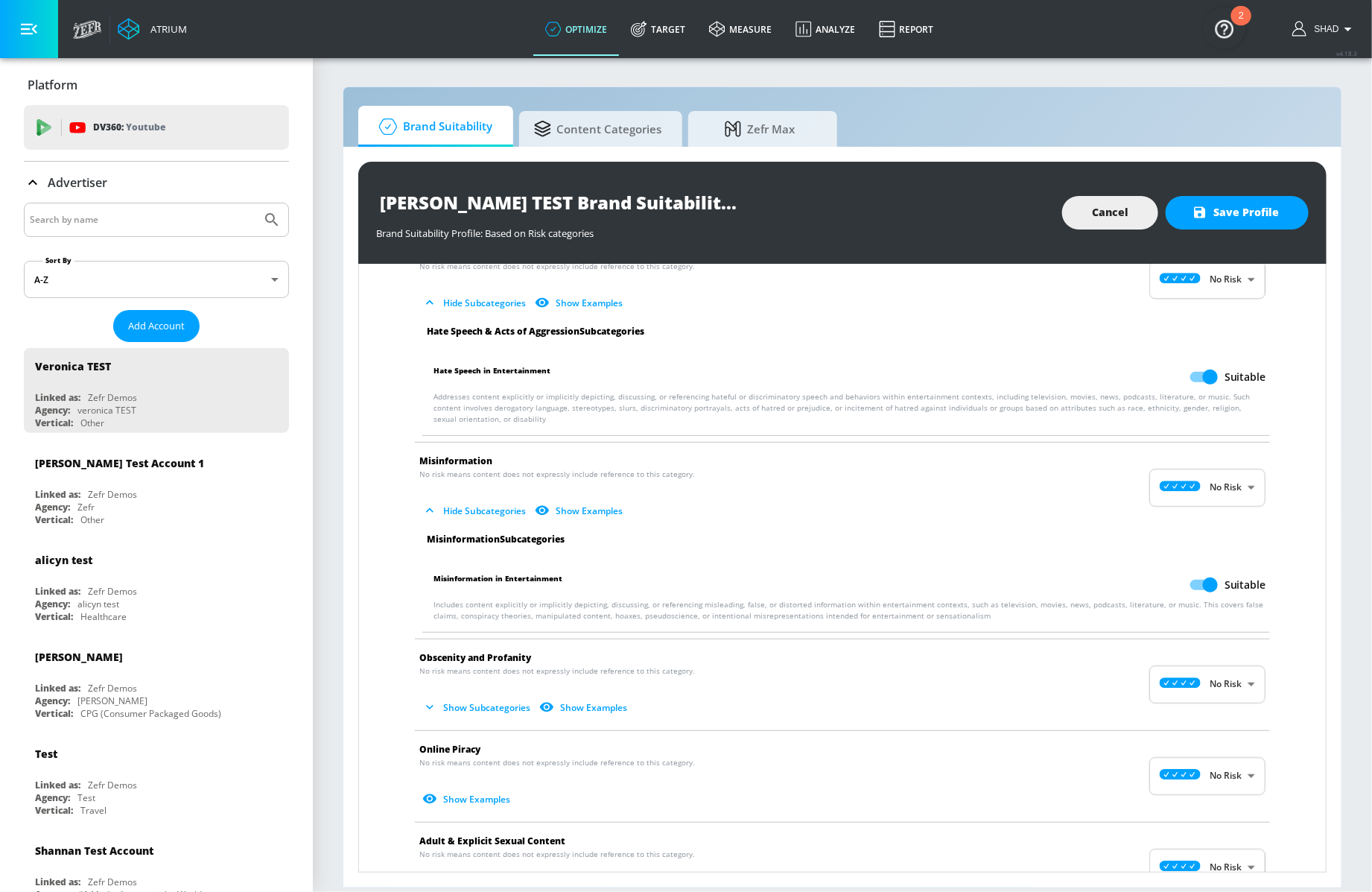 scroll, scrollTop: 676, scrollLeft: 0, axis: vertical 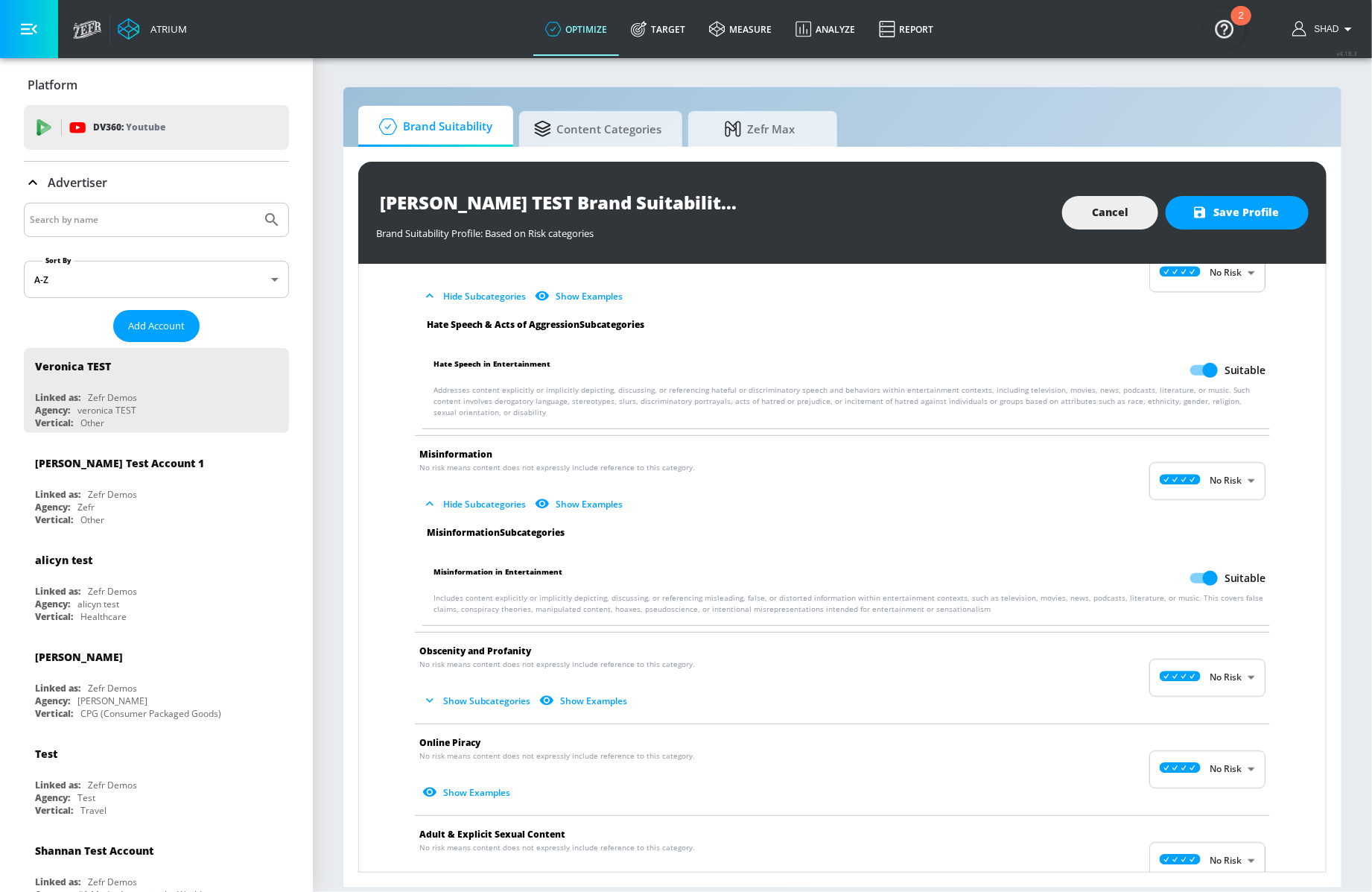 click on "Show Subcategories" at bounding box center [477, 700] 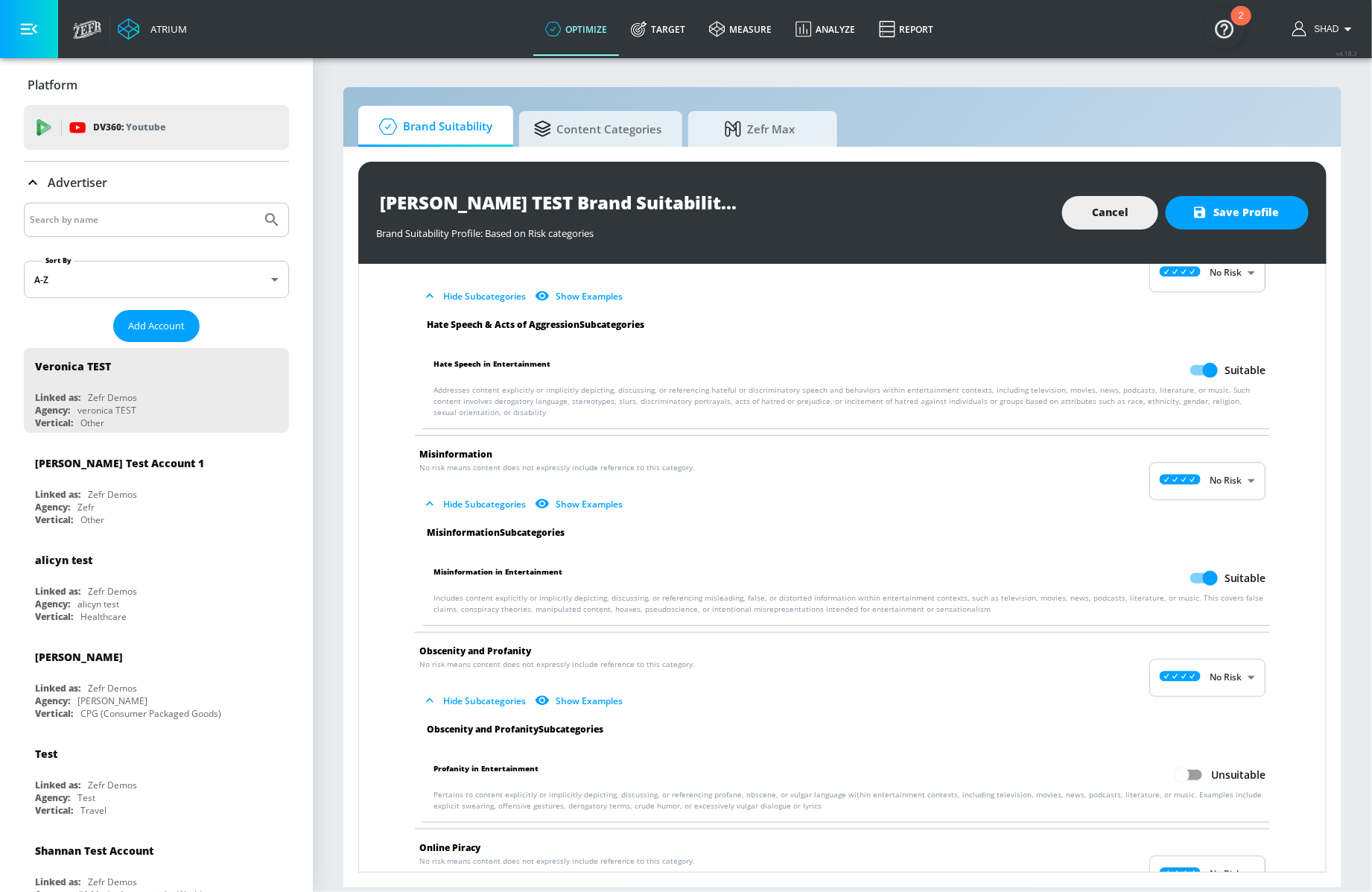 click on "Unsuitable" at bounding box center [1182, 775] 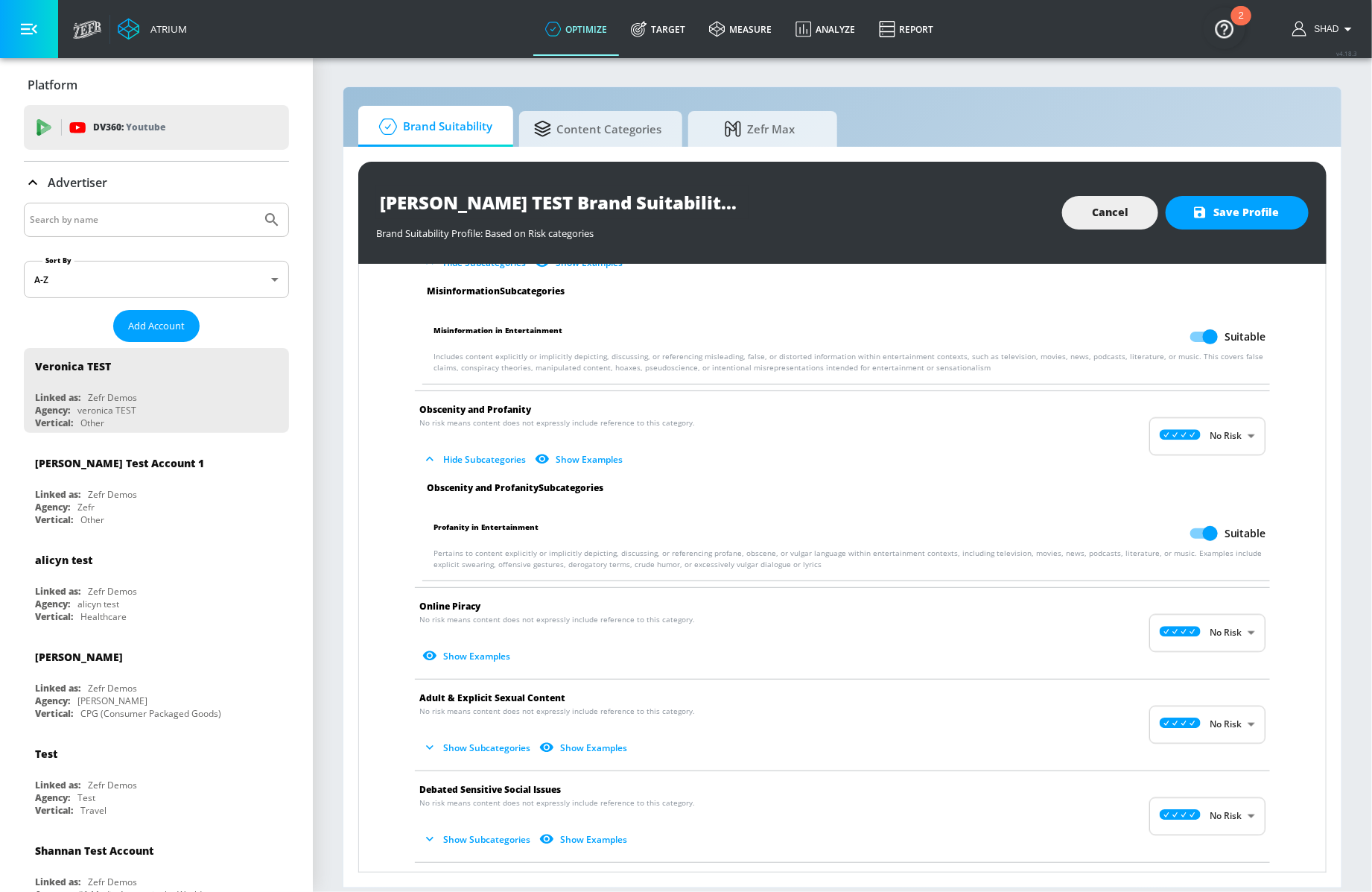 scroll, scrollTop: 946, scrollLeft: 0, axis: vertical 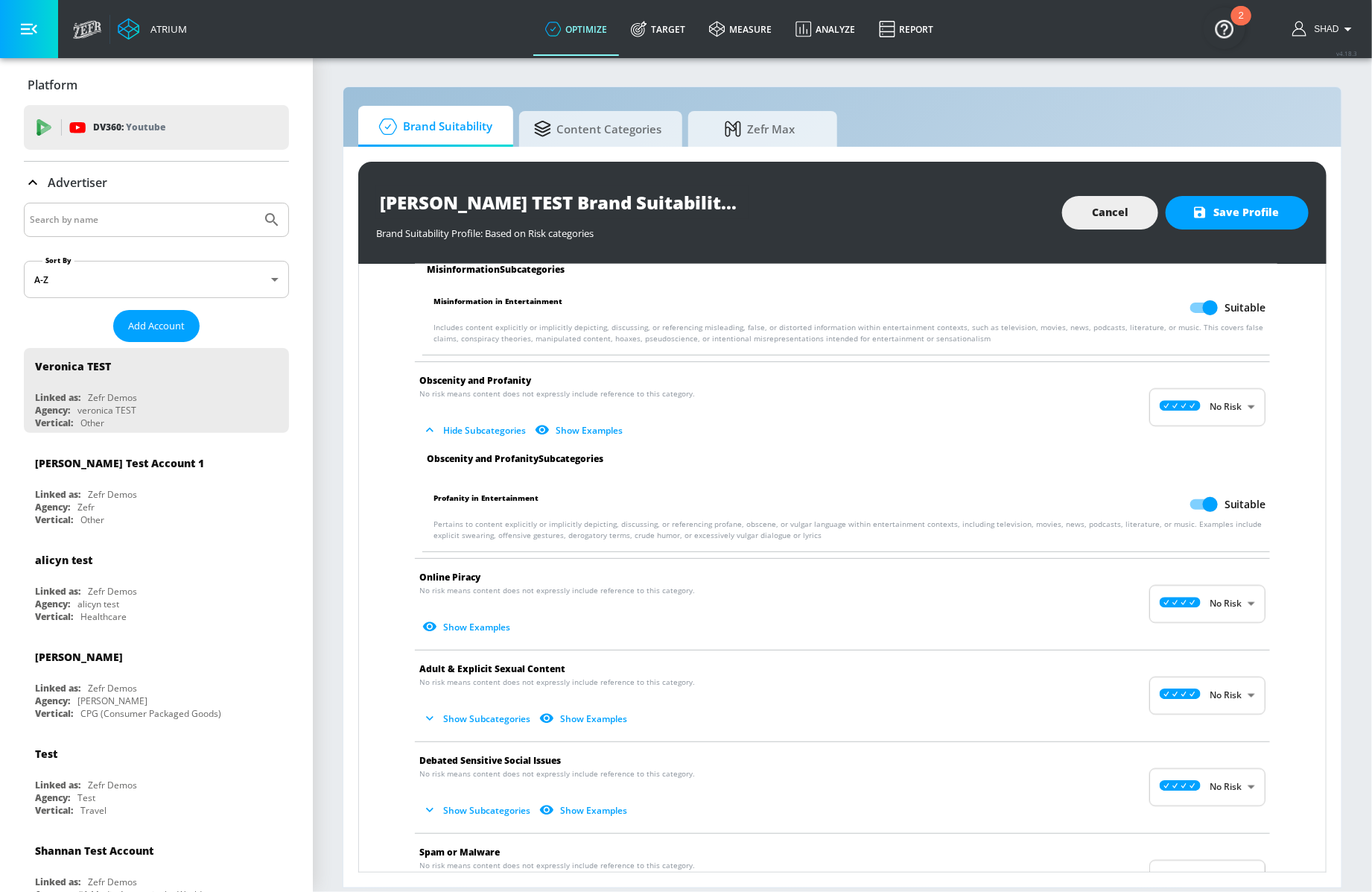 click on "Show Subcategories" at bounding box center [477, 718] 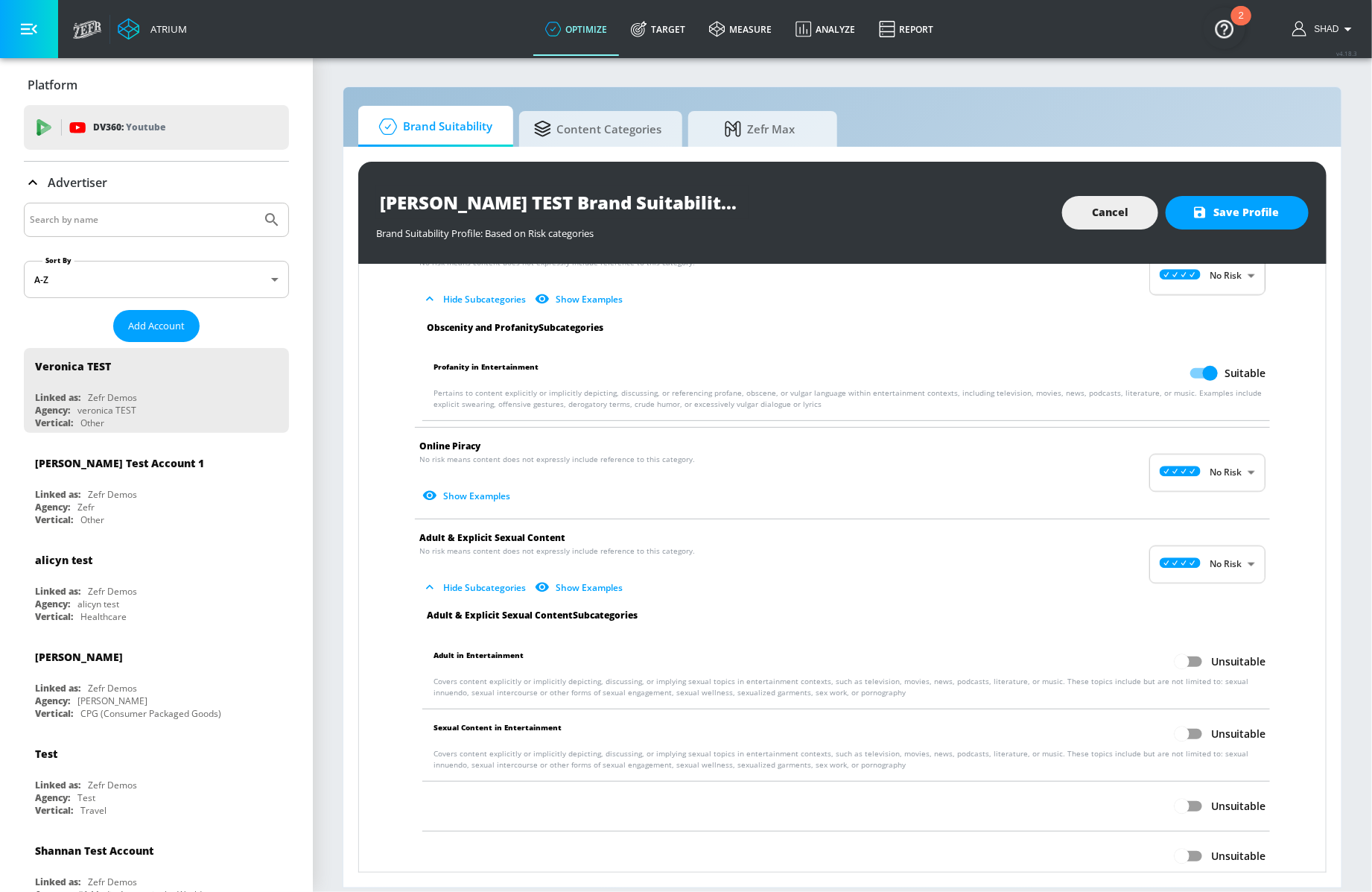 scroll, scrollTop: 1081, scrollLeft: 0, axis: vertical 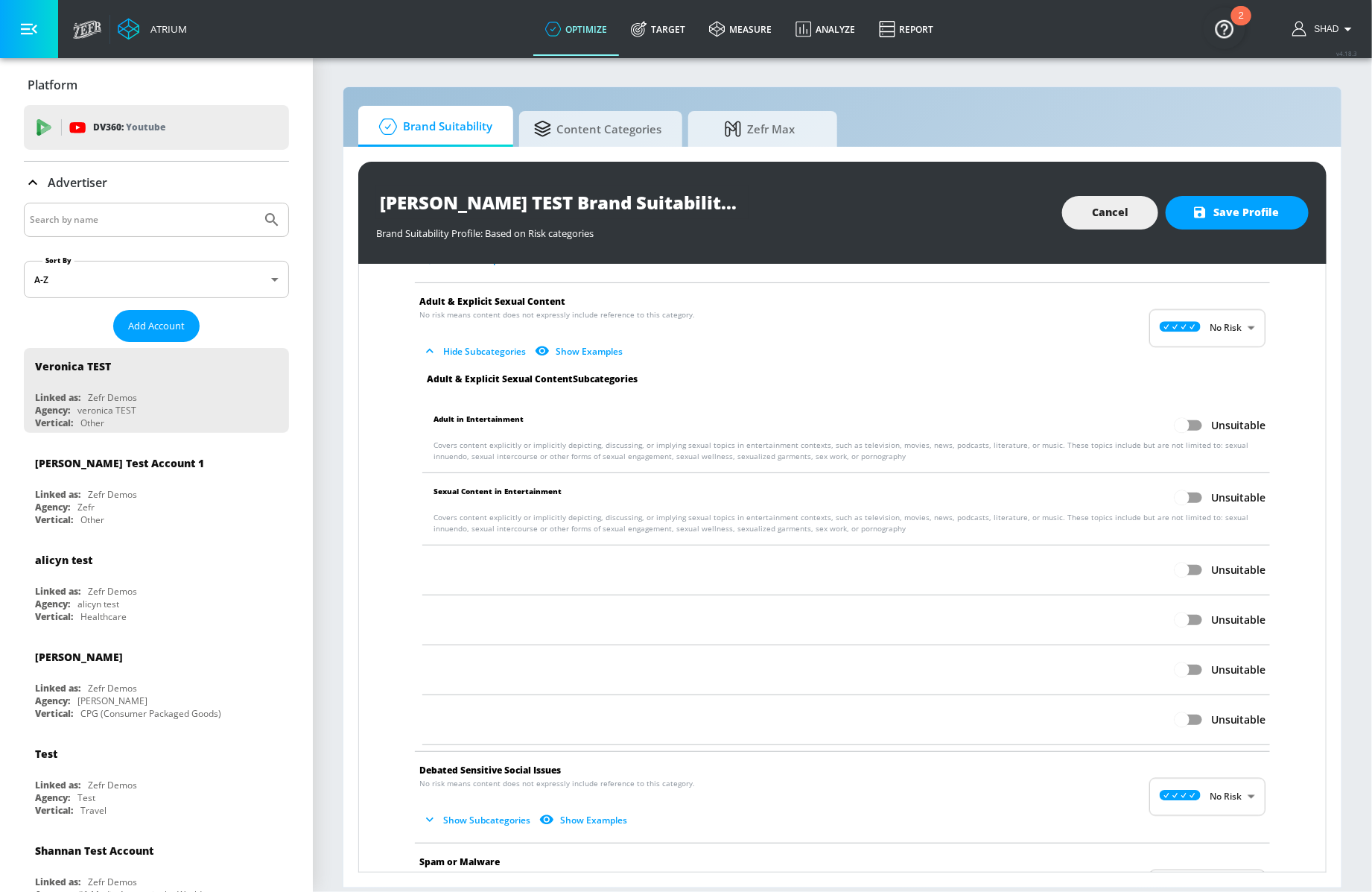 click on "Unsuitable" at bounding box center [849, 570] 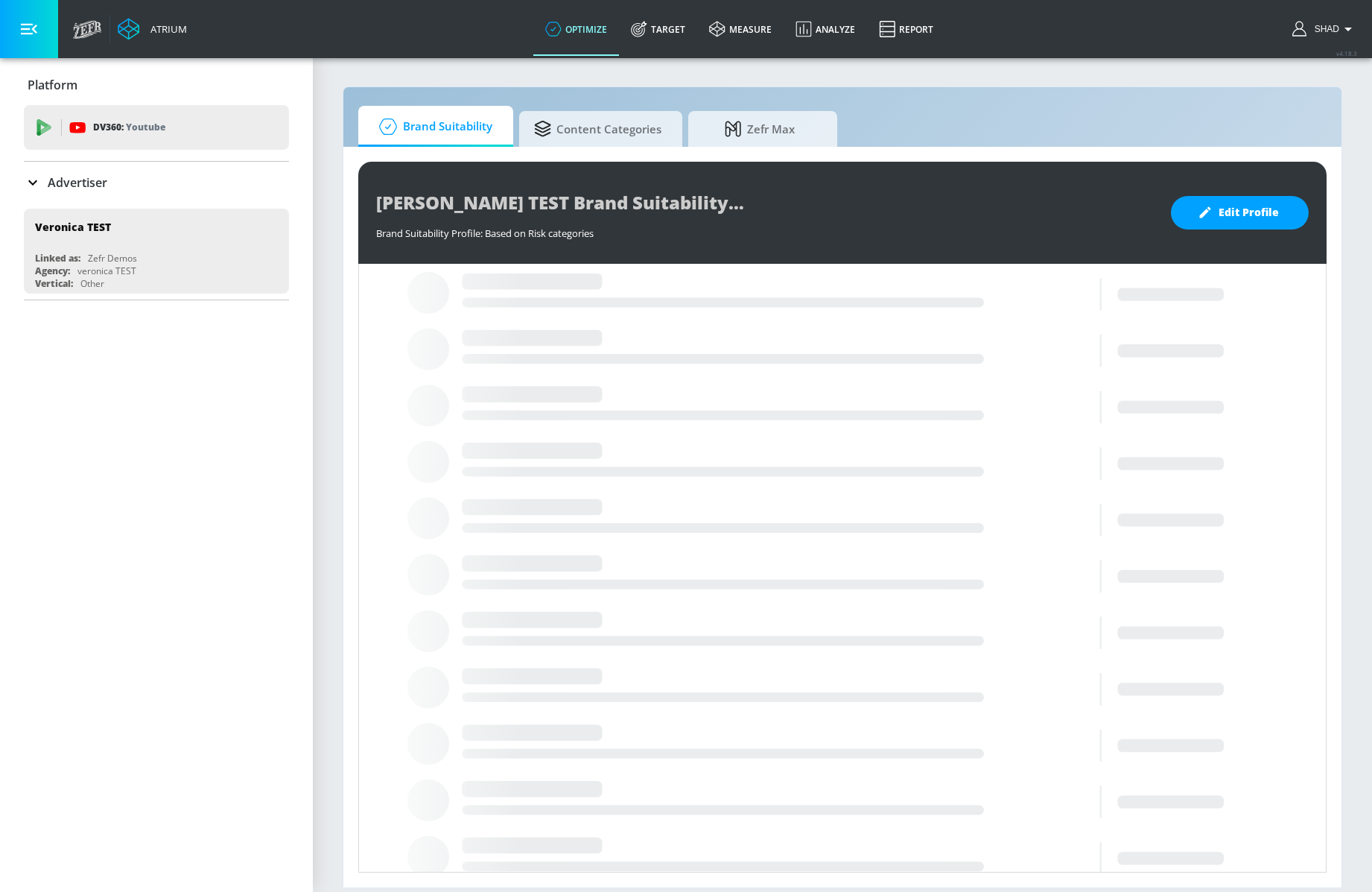 scroll, scrollTop: 0, scrollLeft: 0, axis: both 